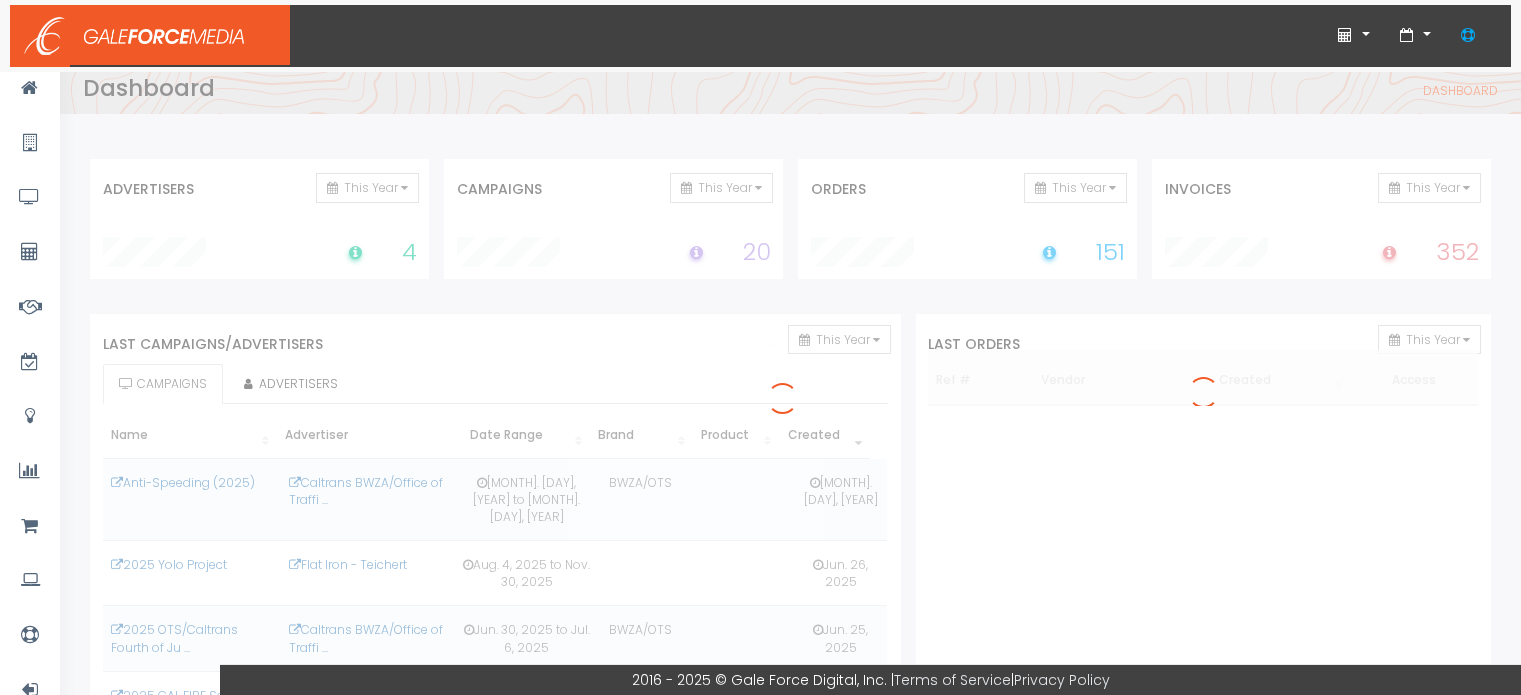 scroll, scrollTop: 0, scrollLeft: 0, axis: both 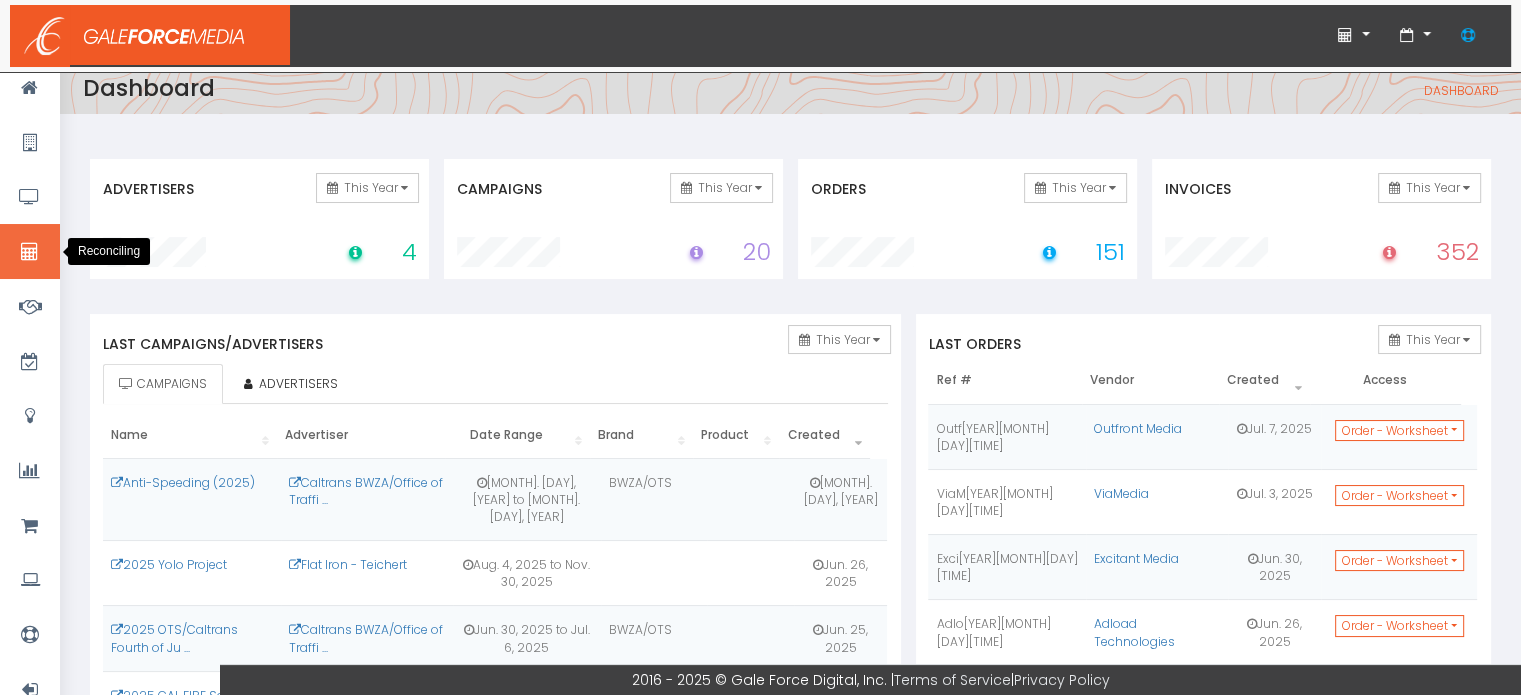 click at bounding box center (30, 251) 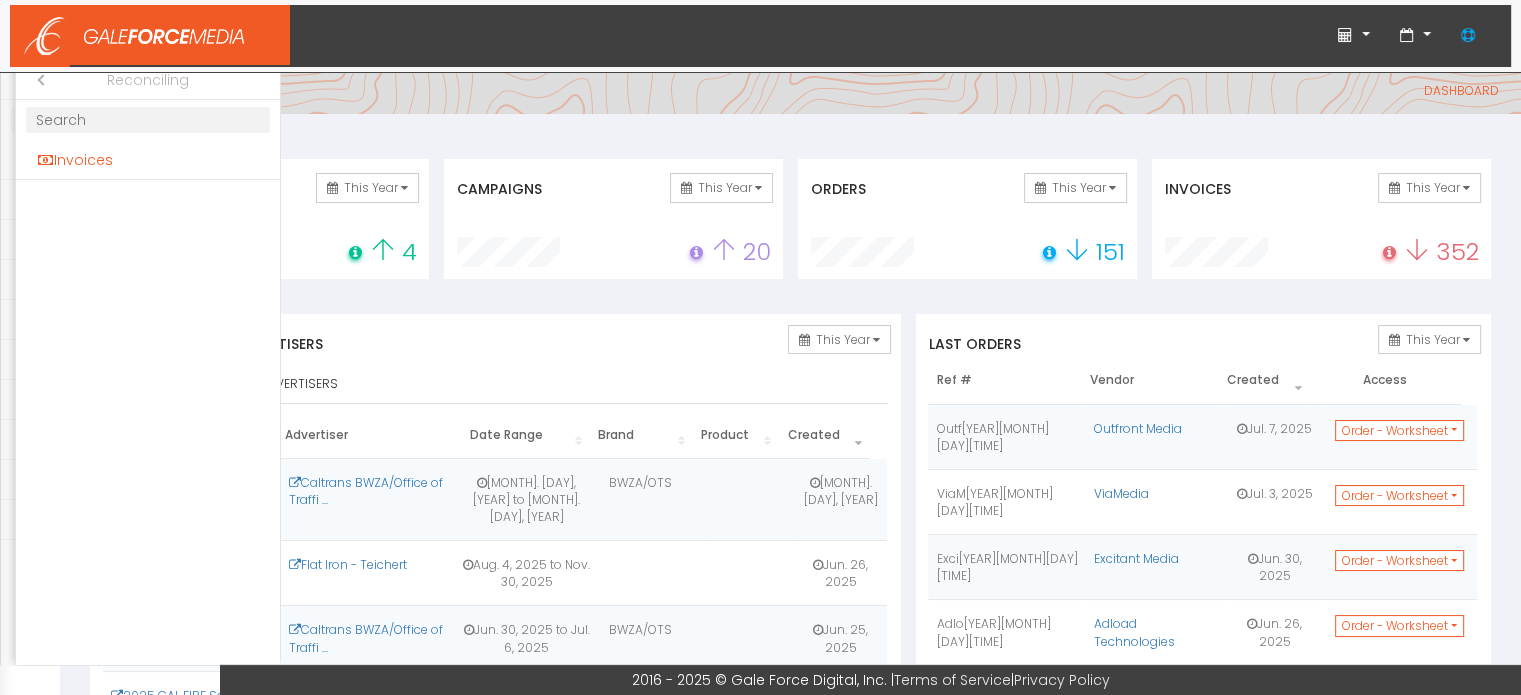 click on "Invoices" at bounding box center (148, 160) 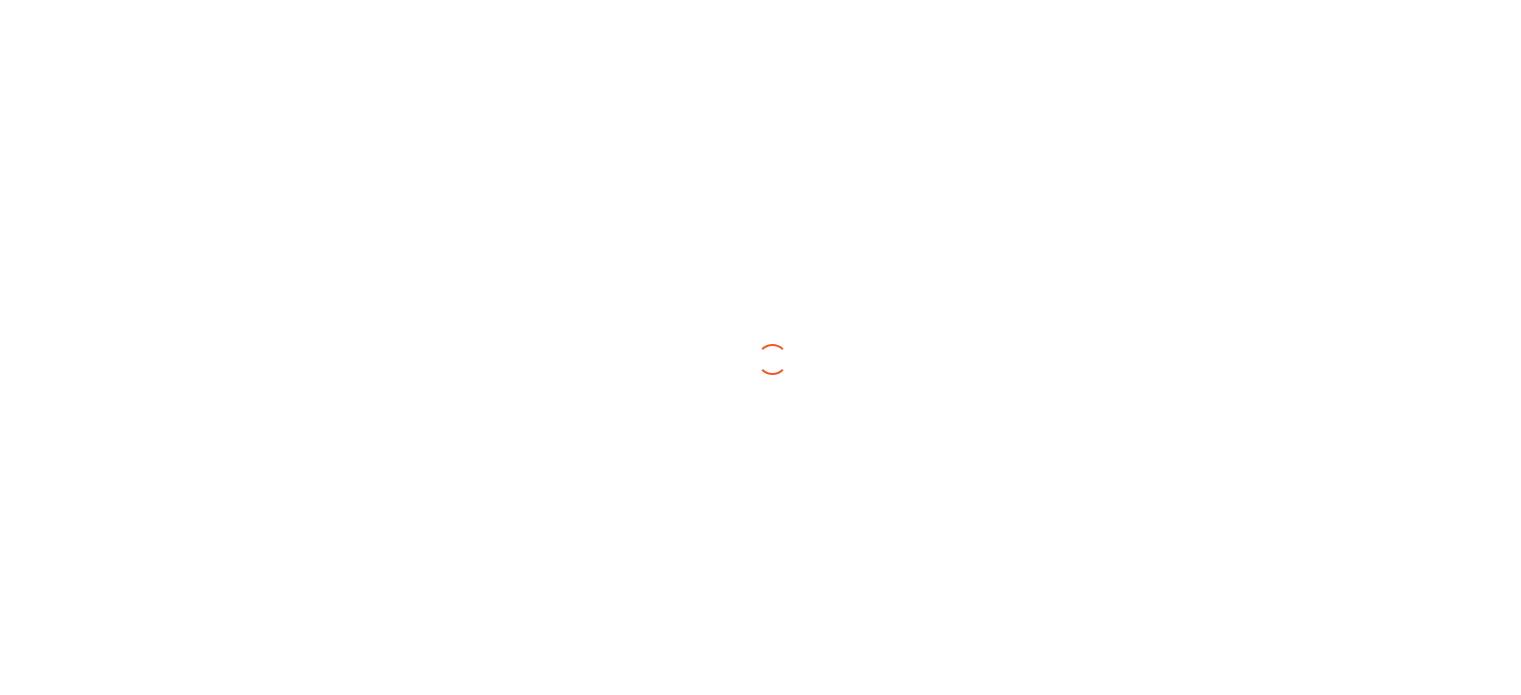 scroll, scrollTop: 0, scrollLeft: 0, axis: both 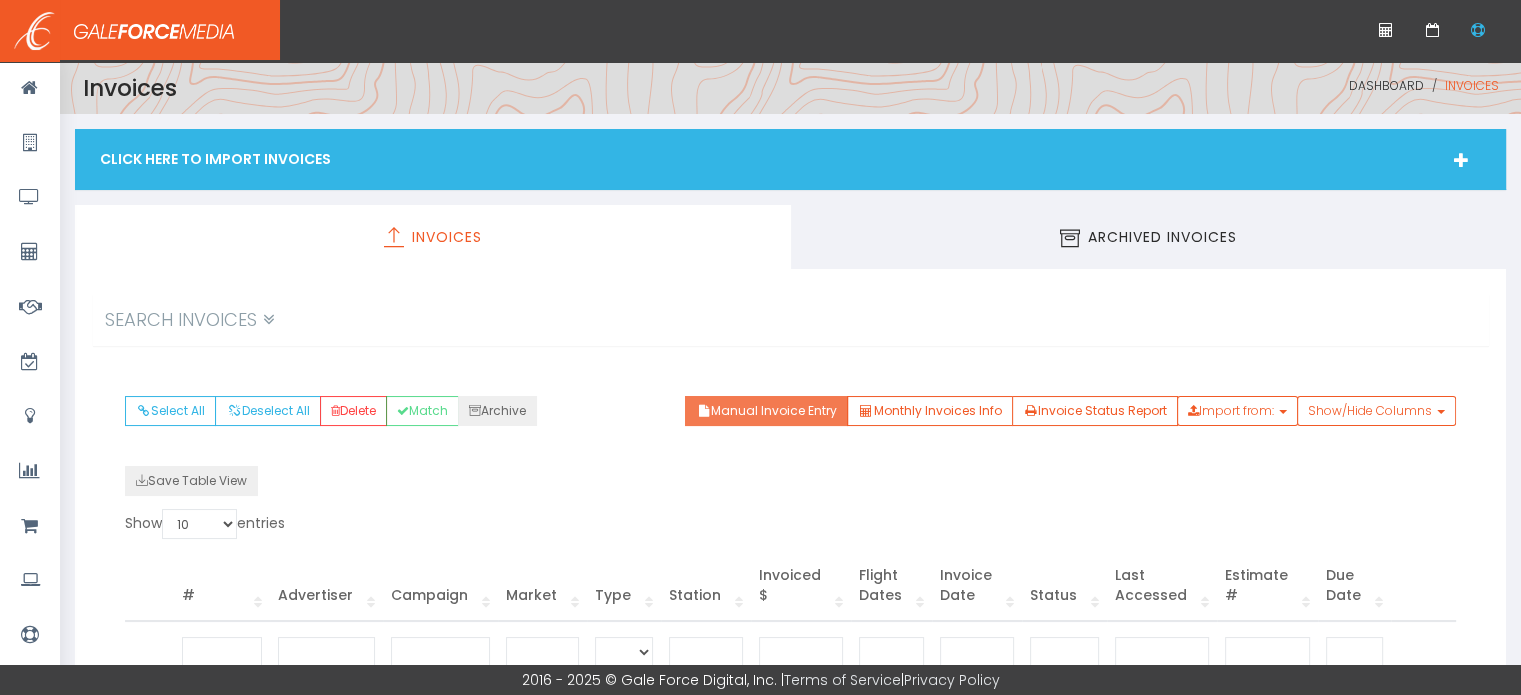 click on "Manual Invoice Entry" at bounding box center [766, 411] 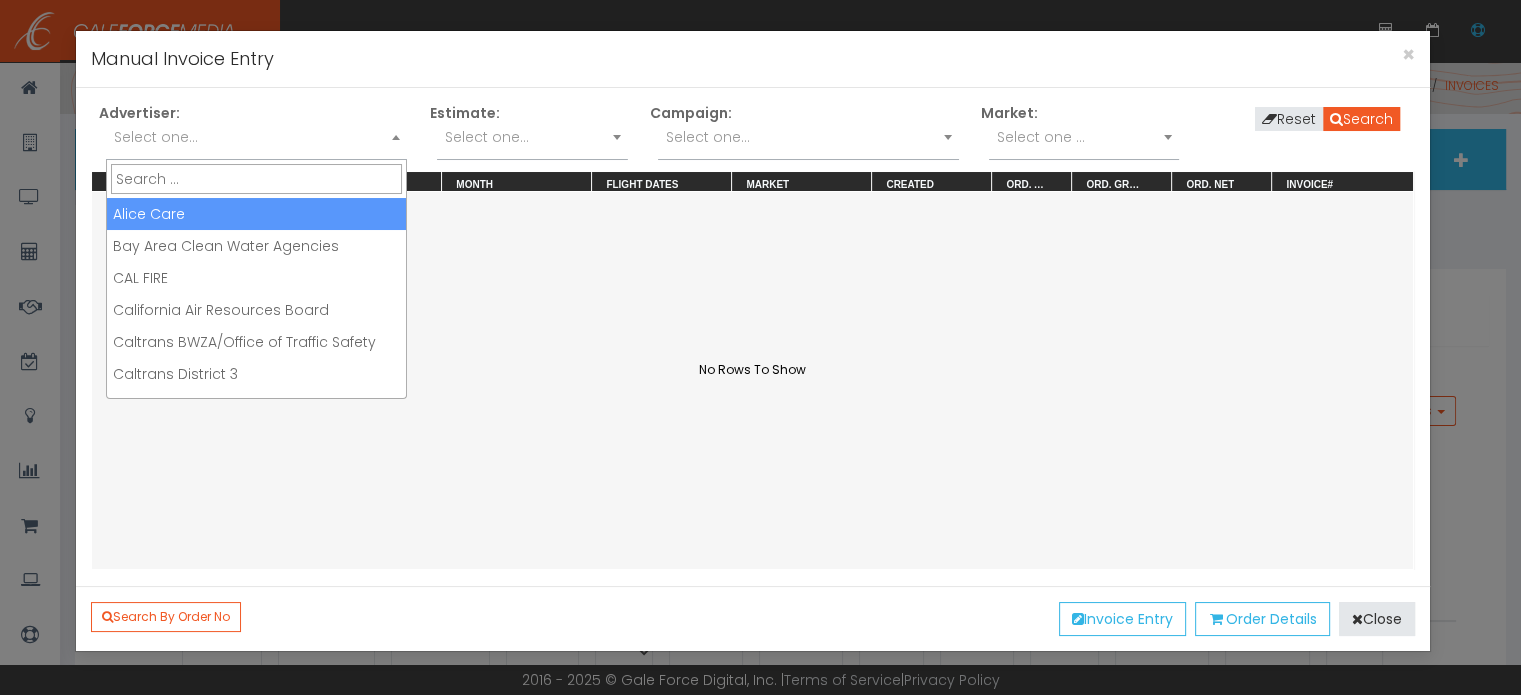 click on "Select one..." at bounding box center (256, 137) 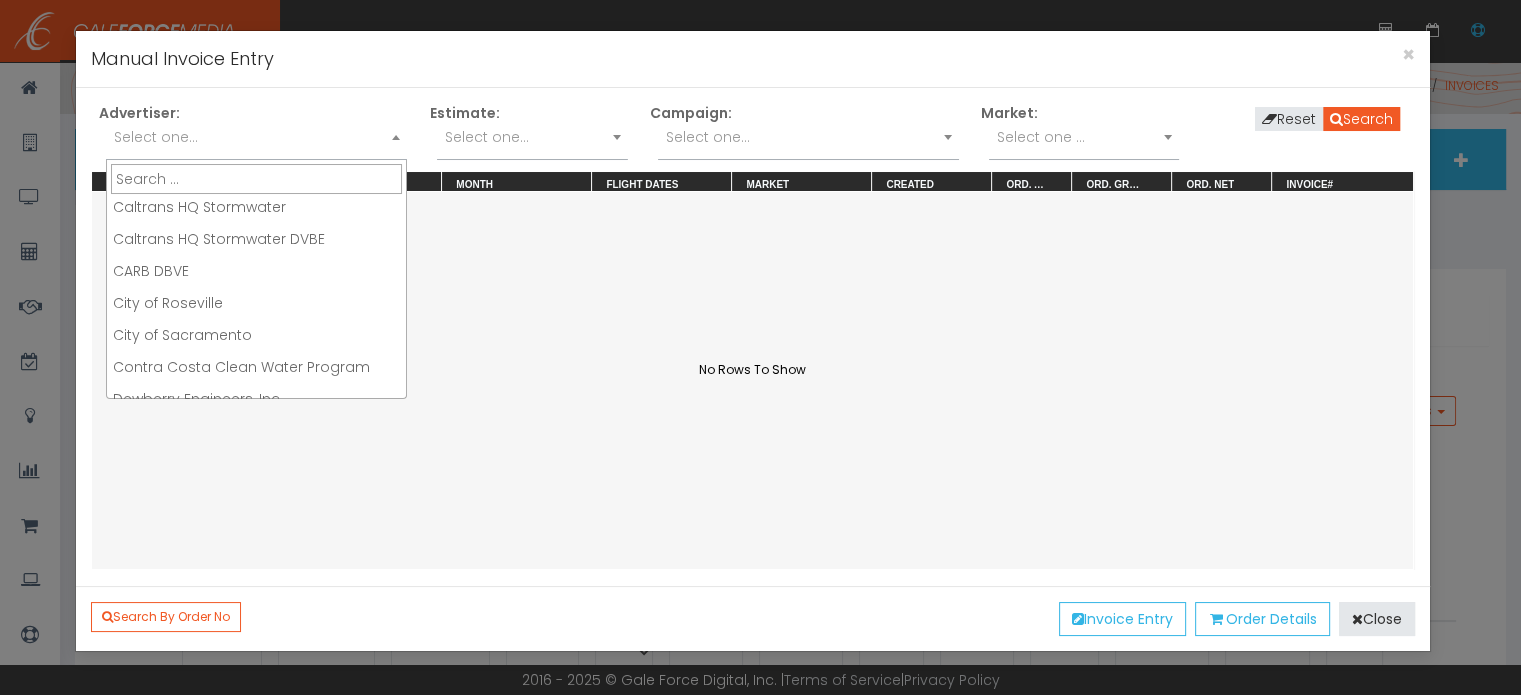 scroll, scrollTop: 300, scrollLeft: 0, axis: vertical 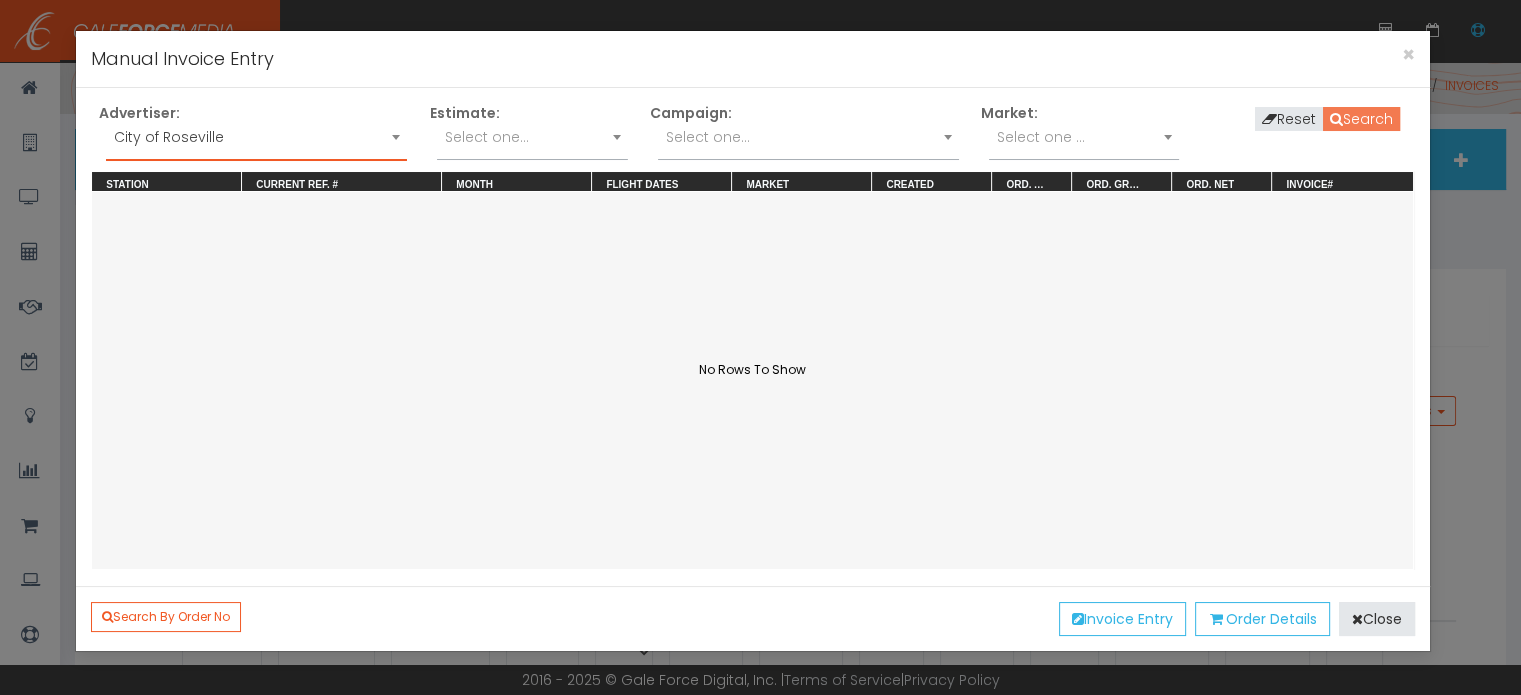 click on "Search" at bounding box center (1361, 119) 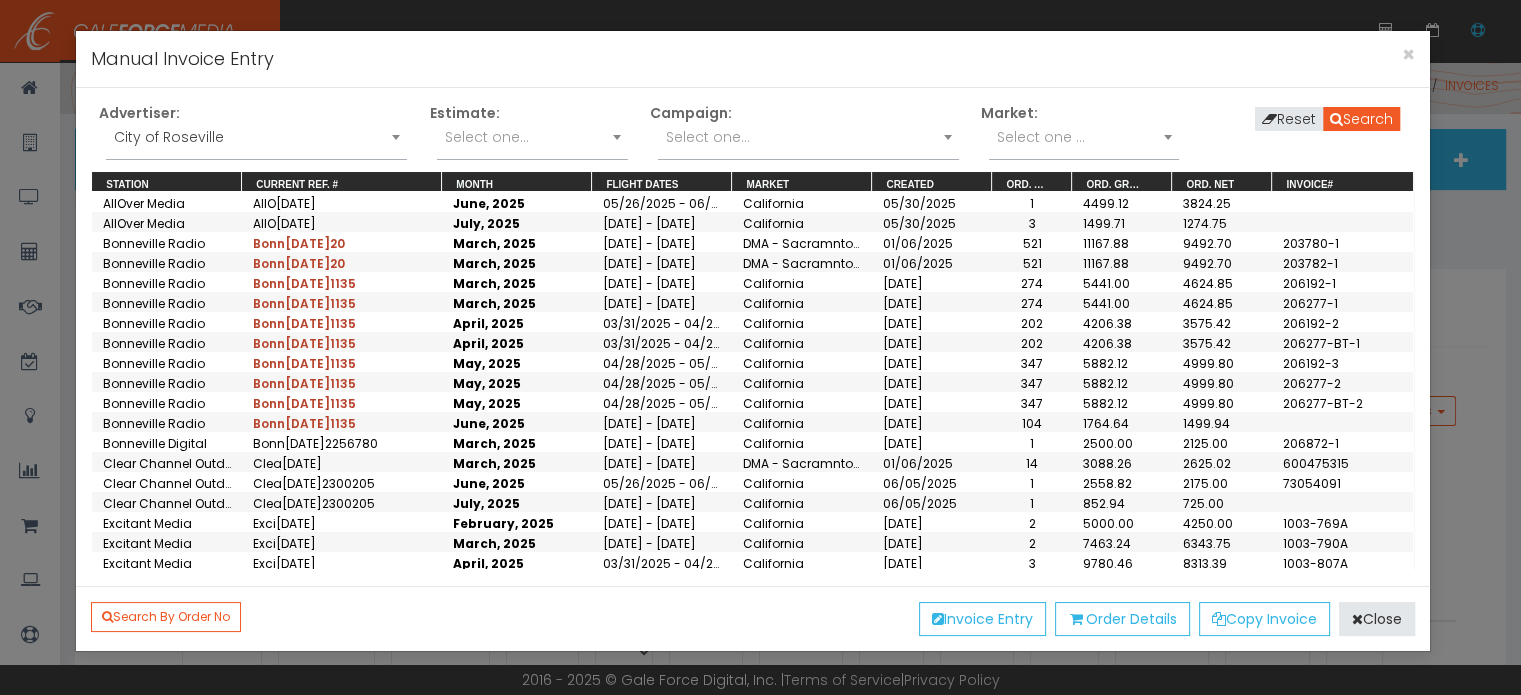 click at bounding box center (1347, 222) 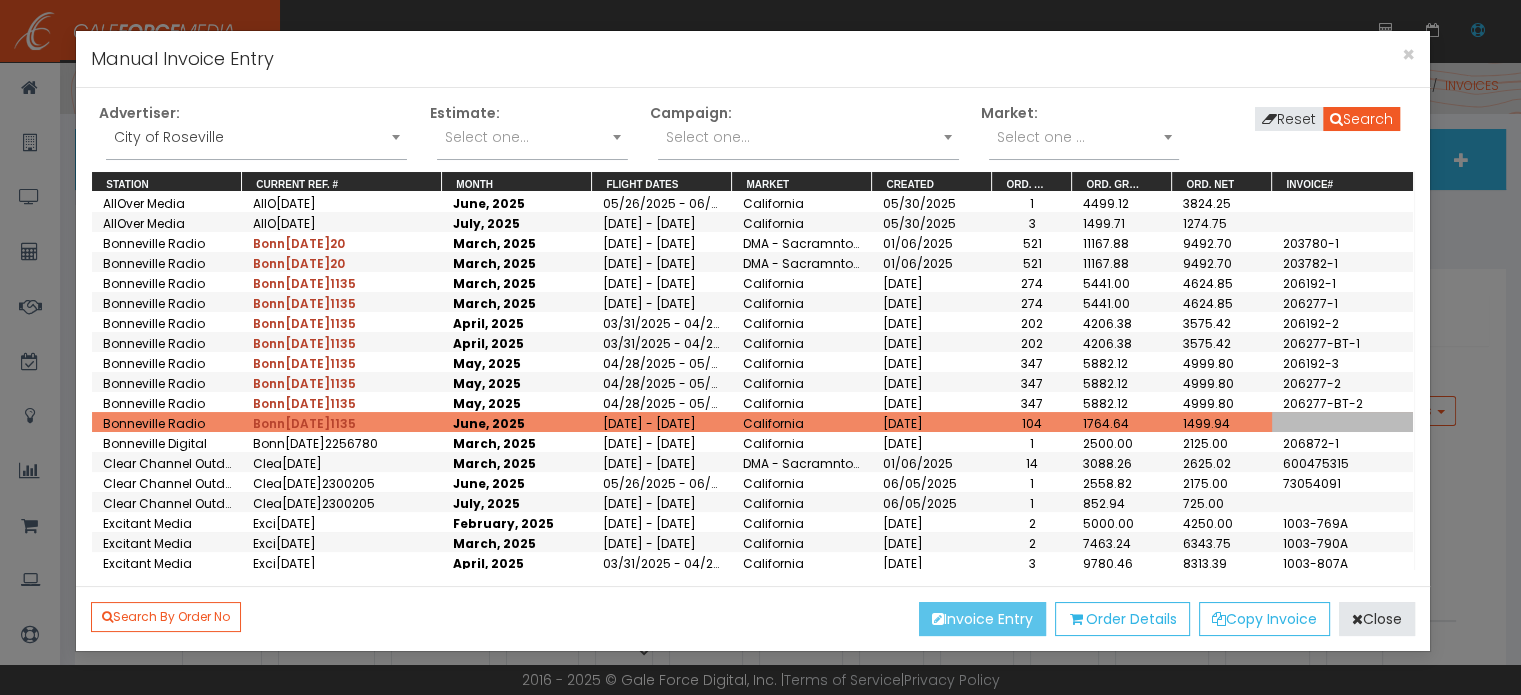 click on "Invoice Entry" at bounding box center [982, 619] 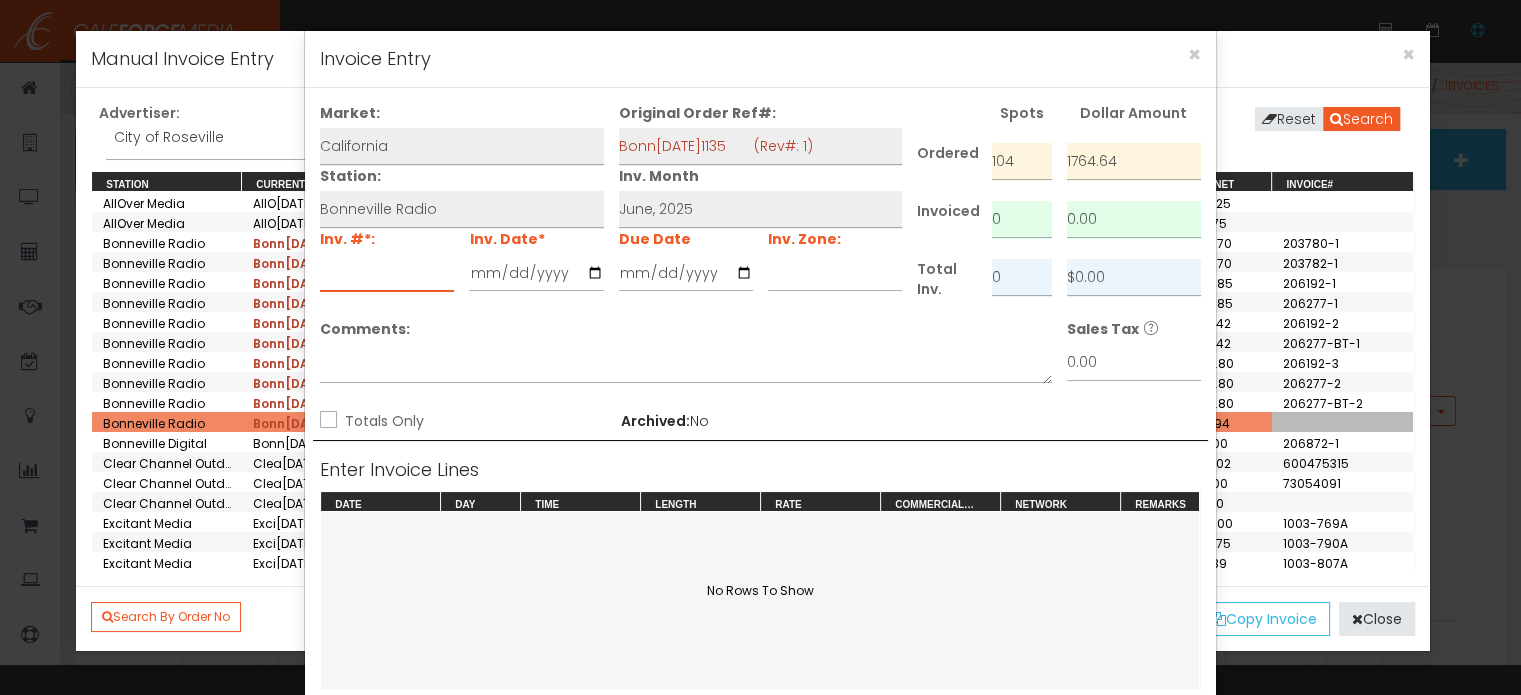 click at bounding box center [387, 273] 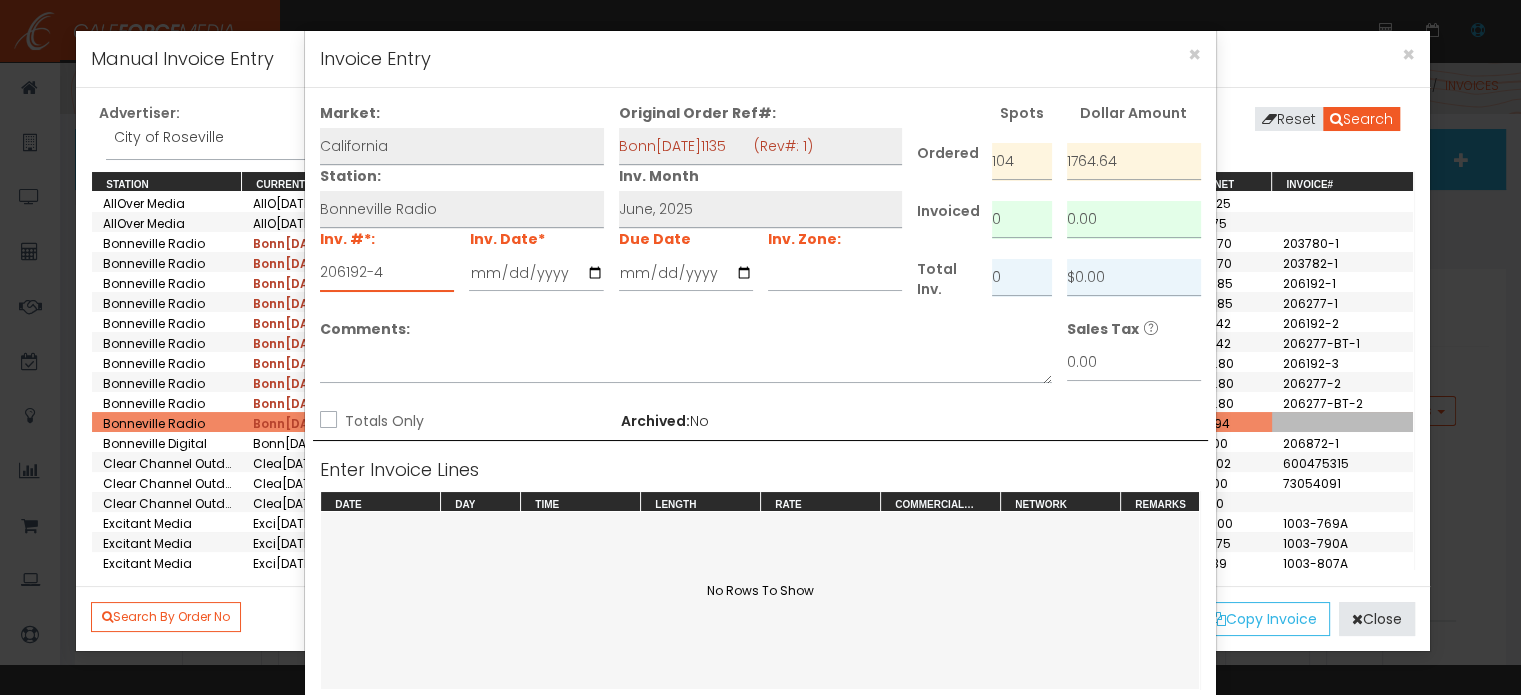 type on "206192-4" 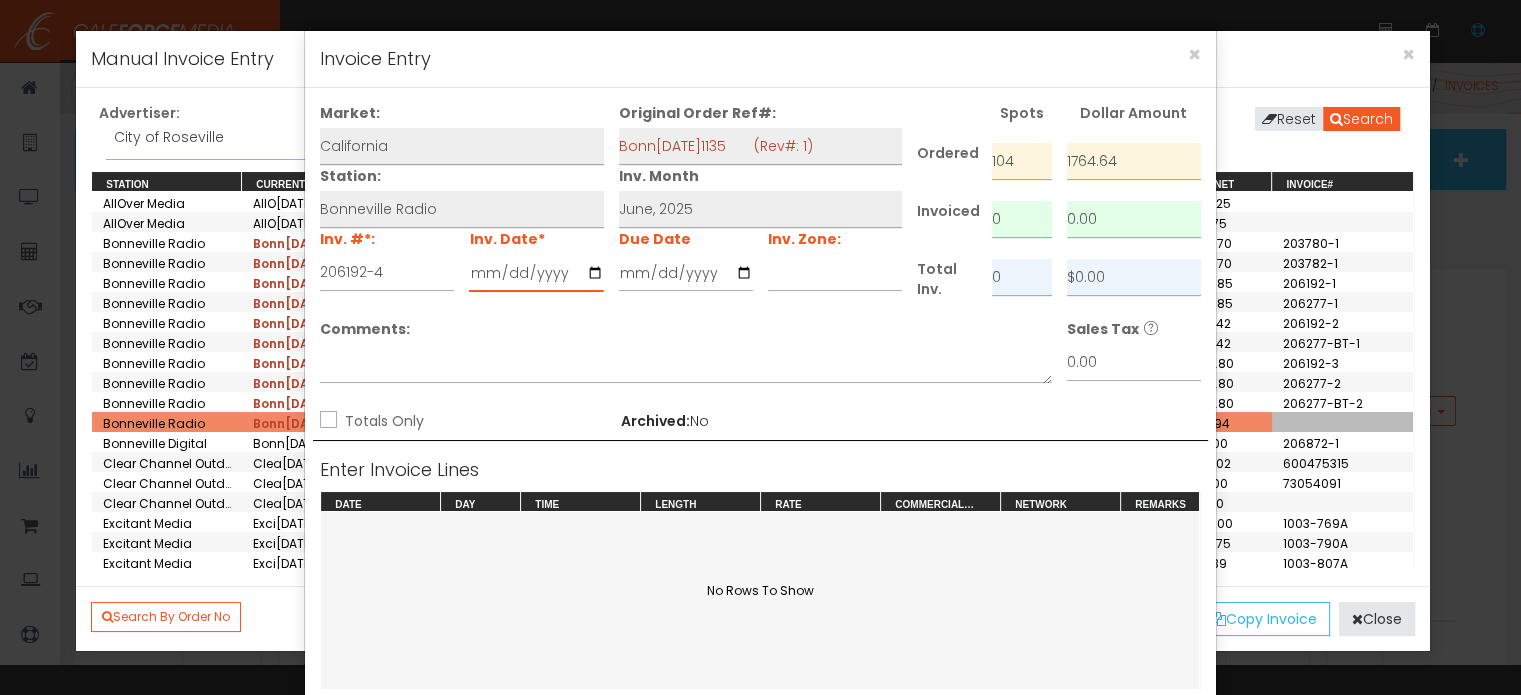 type on "[DATE]" 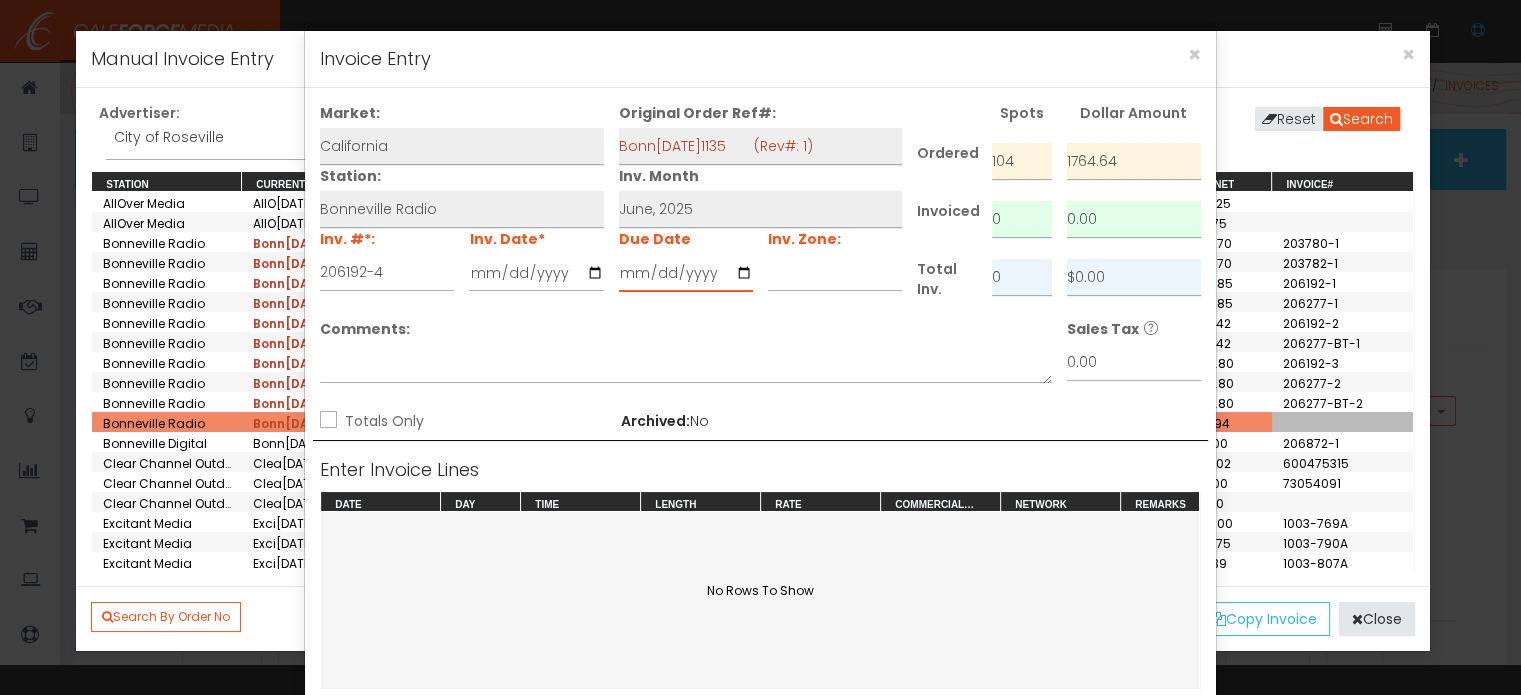 type on "[DATE]" 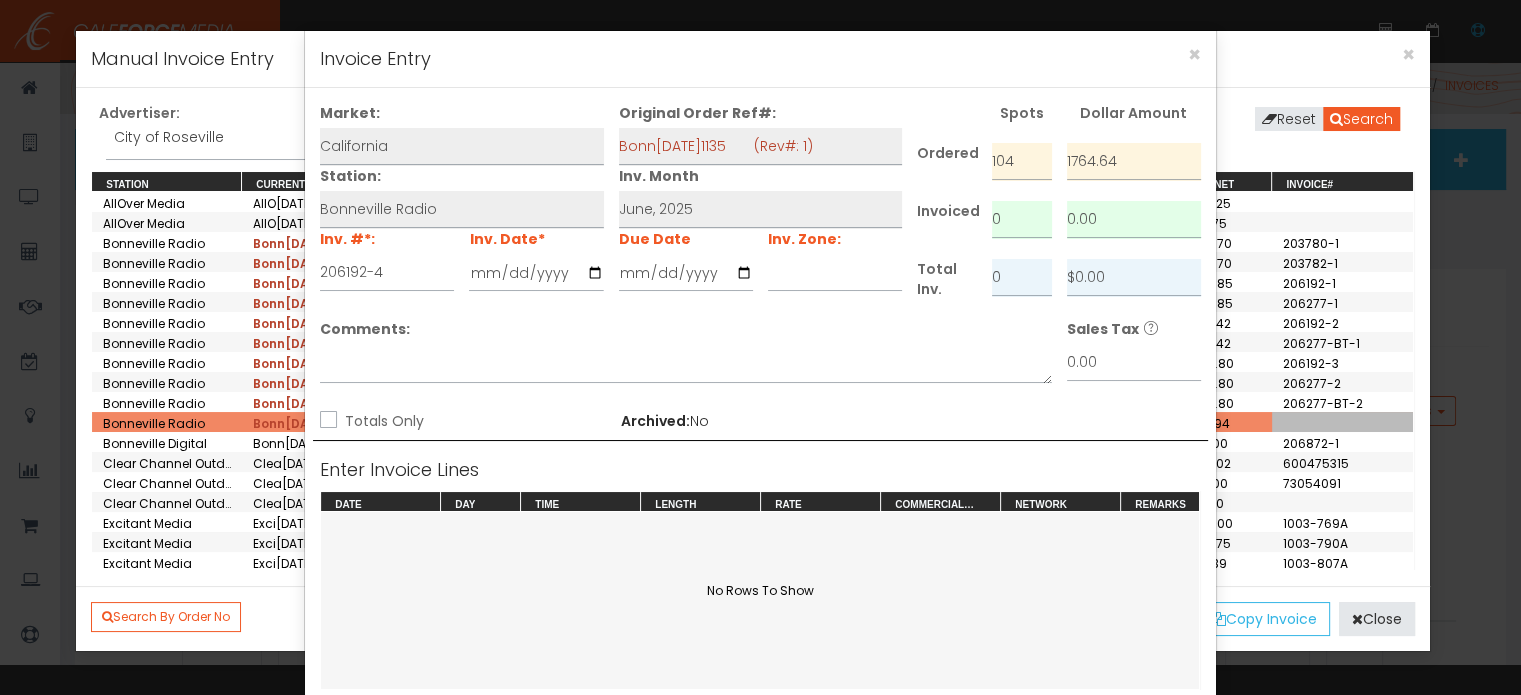 click on "Totals Only
Mark as BLI (WMJ Users Only)
Archived:   No" at bounding box center (761, 422) 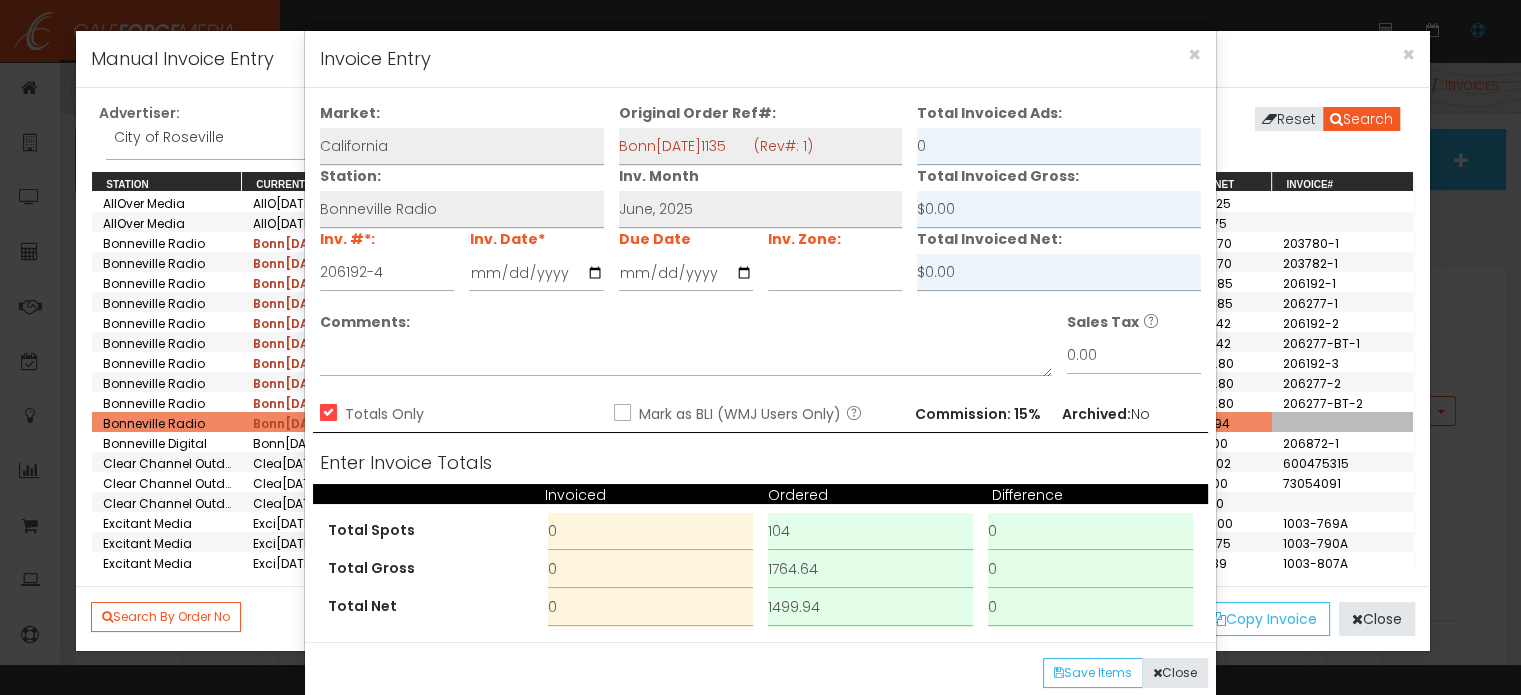 click on "Mark as BLI (WMJ Users Only)" at bounding box center (737, 414) 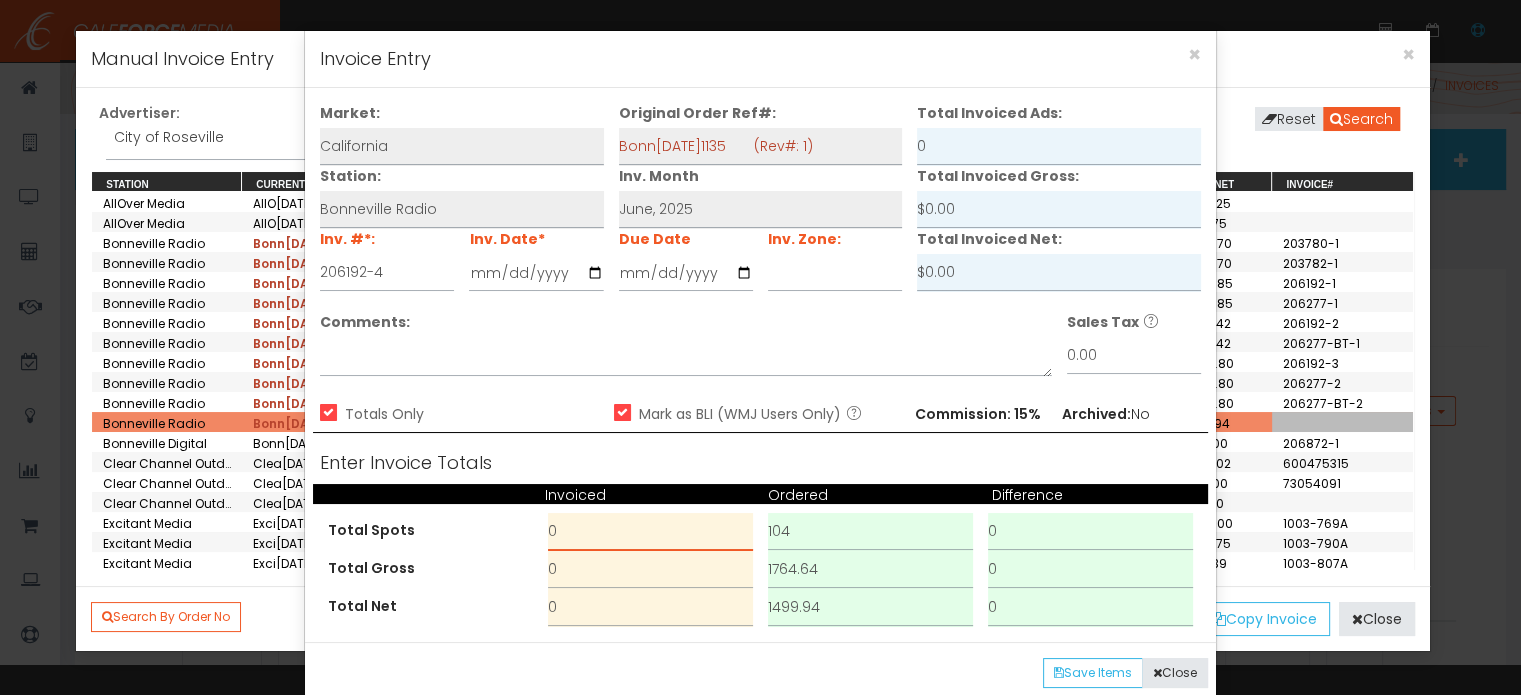 drag, startPoint x: 564, startPoint y: 535, endPoint x: 520, endPoint y: 479, distance: 71.21797 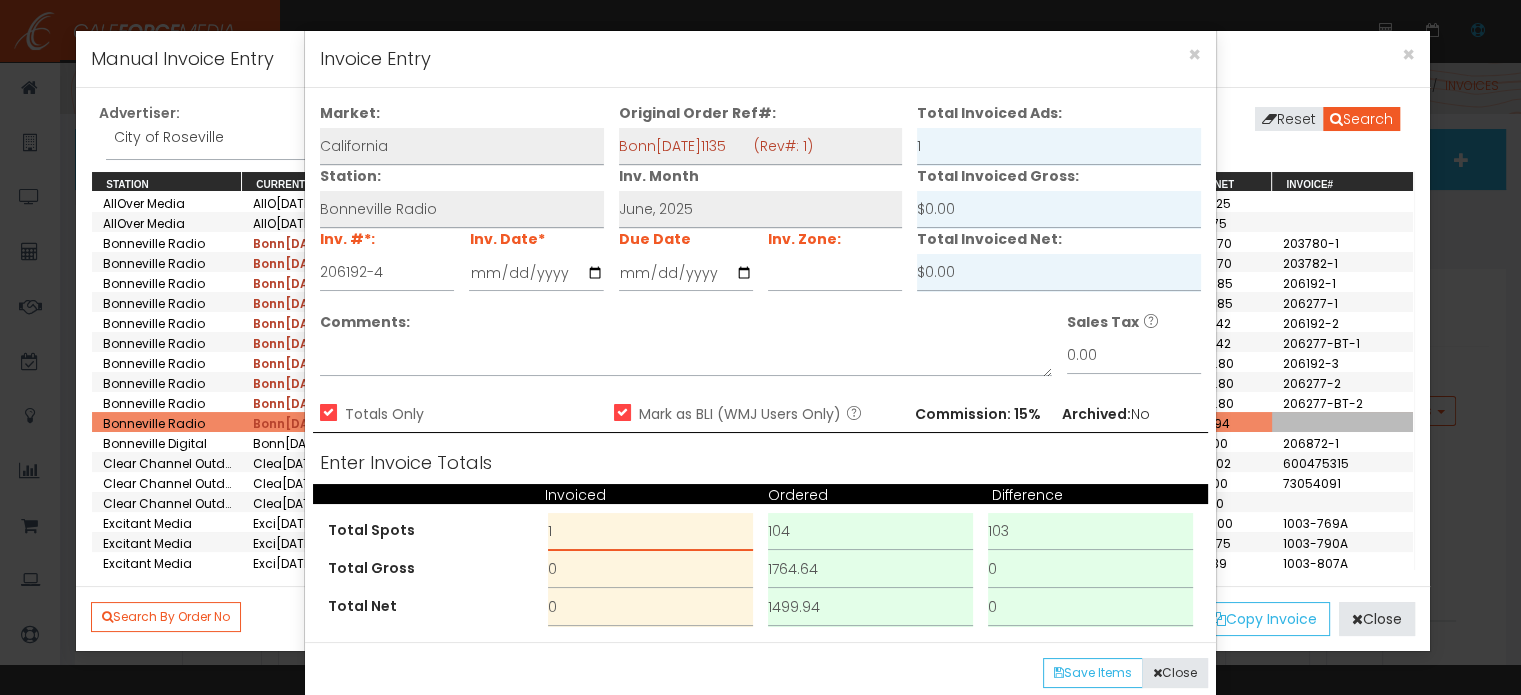 type on "1" 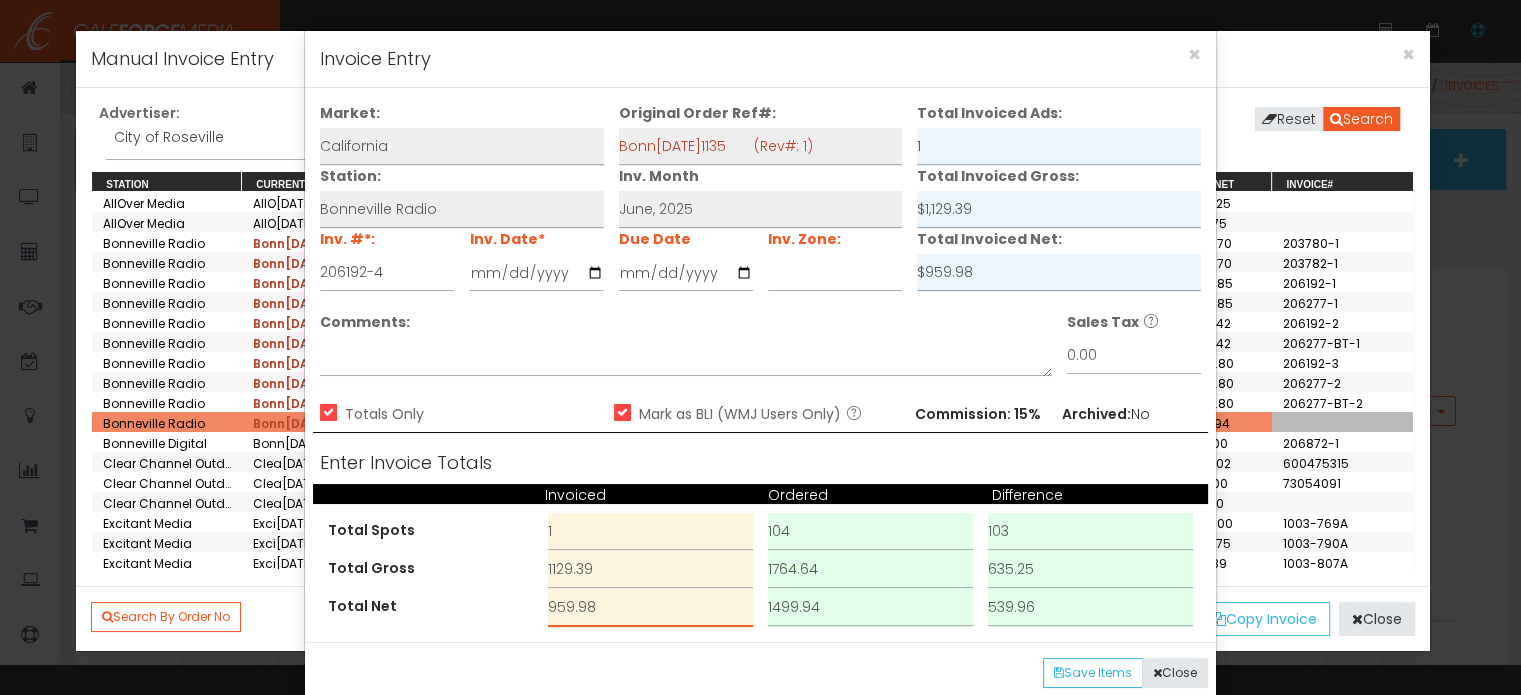 type on "959.98" 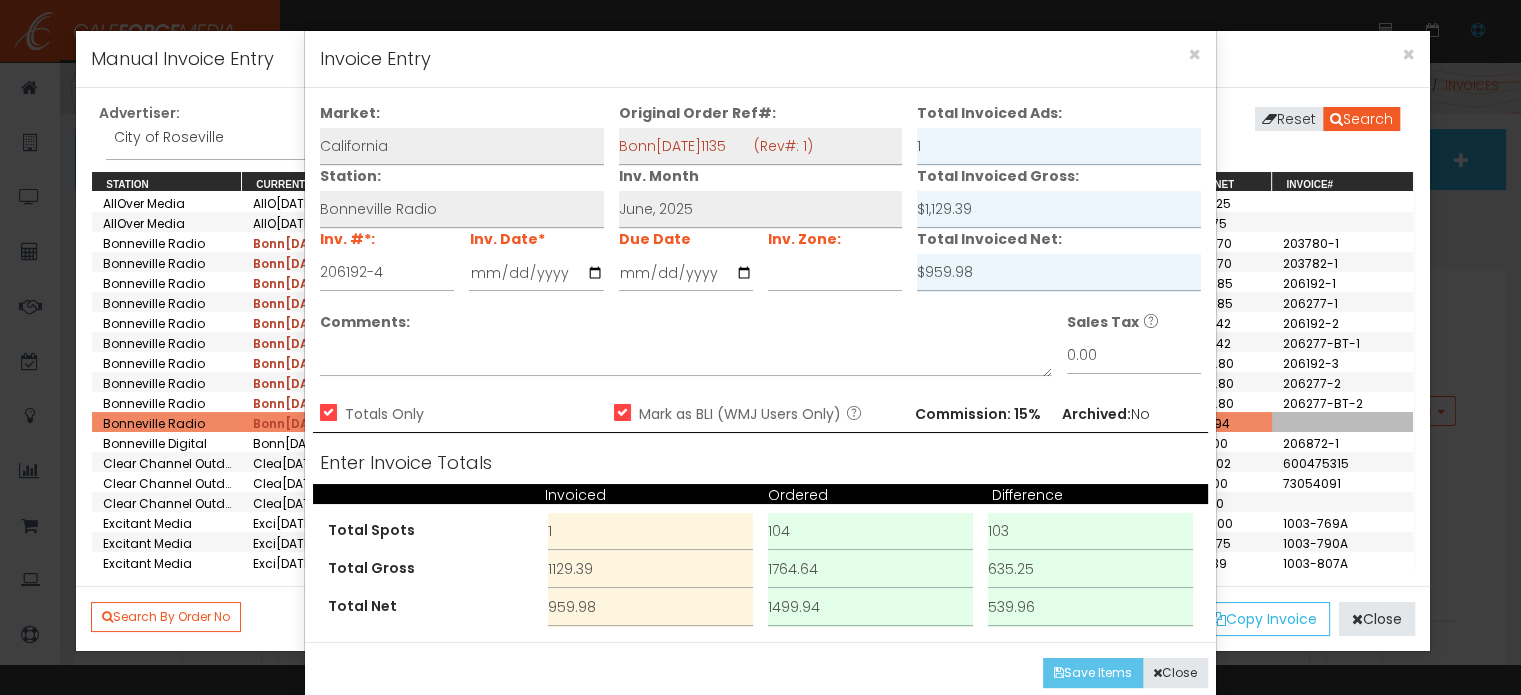 type 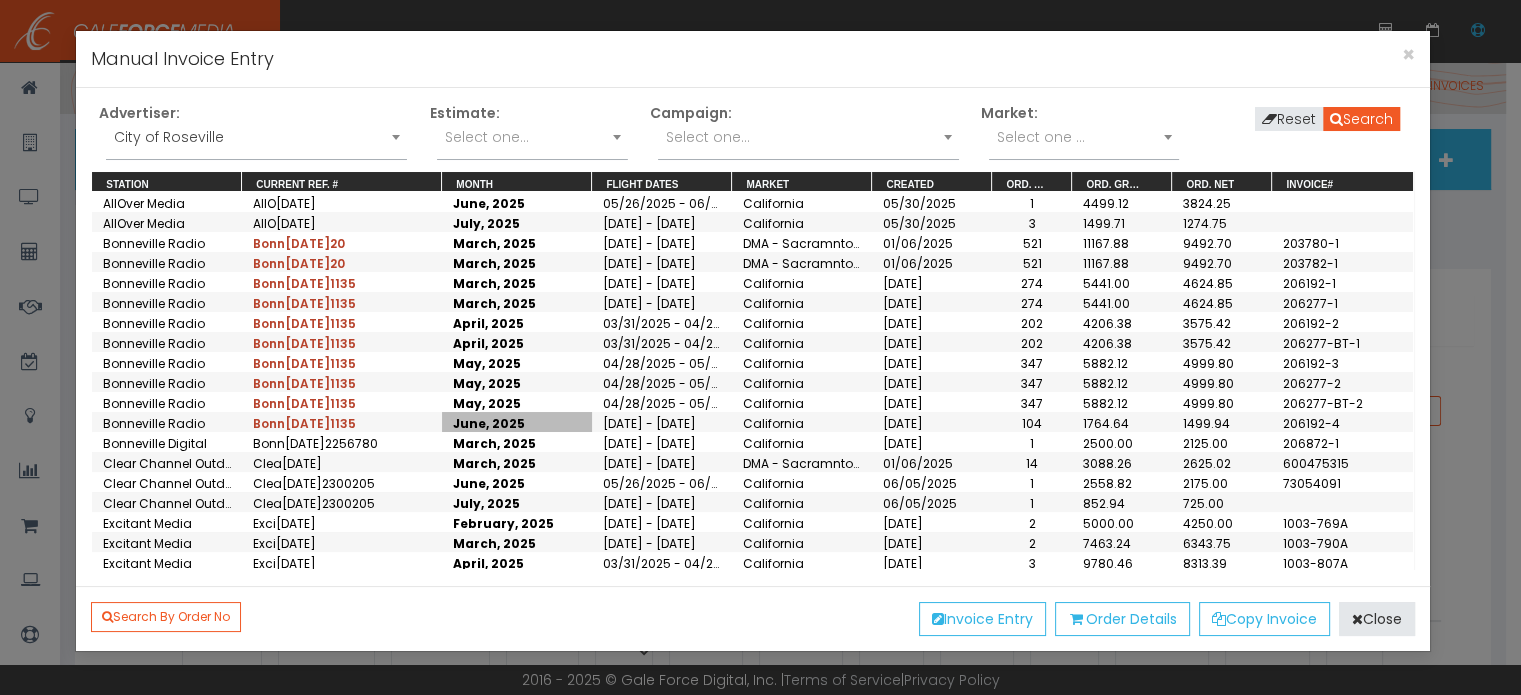 click on "June, 2025" at bounding box center (517, 422) 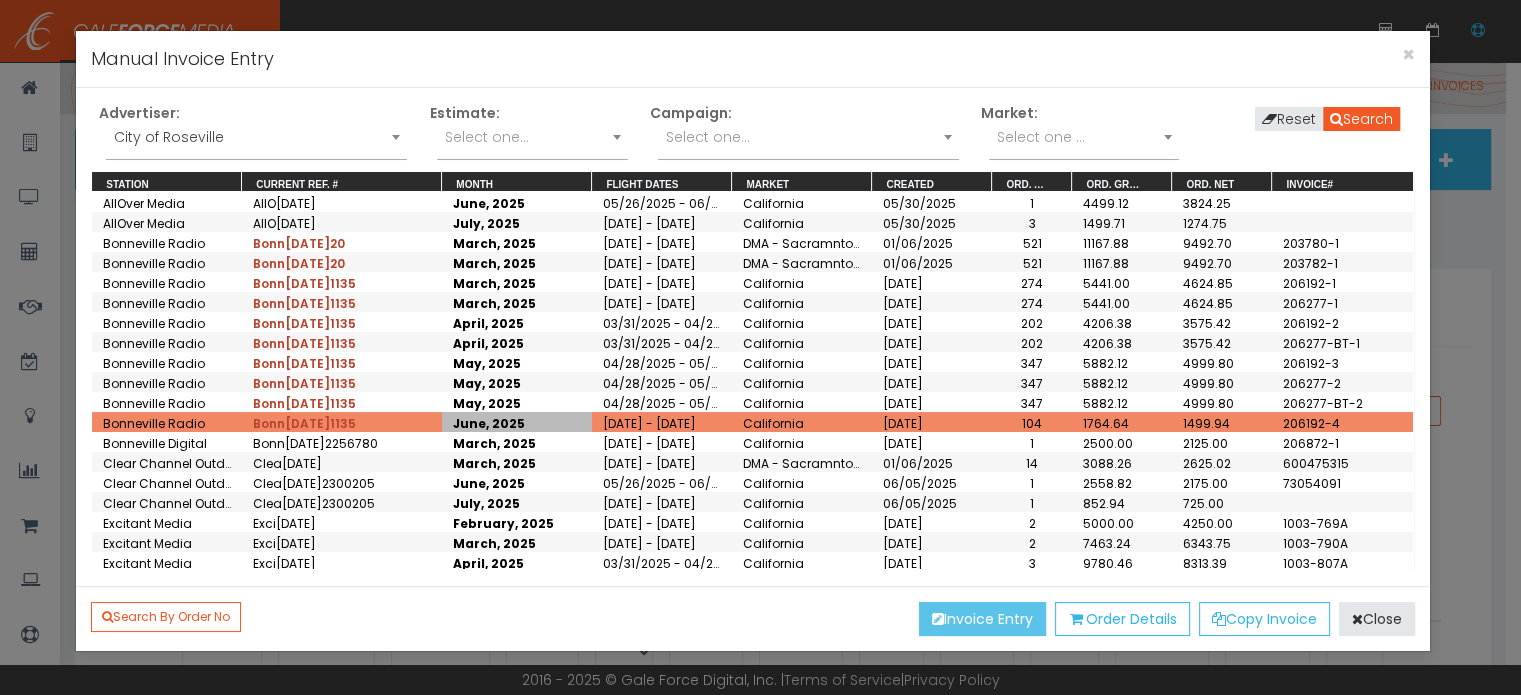 click on "Invoice Entry" at bounding box center [982, 619] 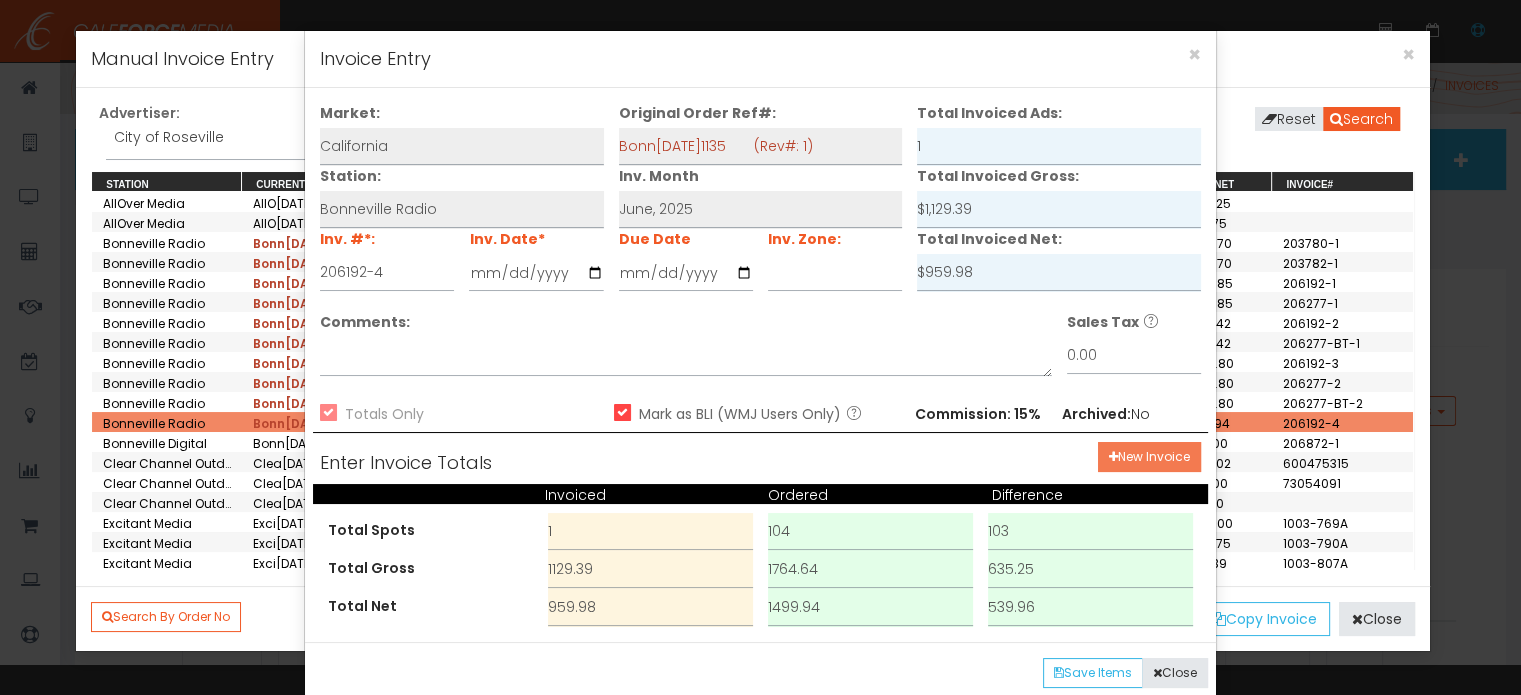 click on "New Invoice" at bounding box center (1149, 457) 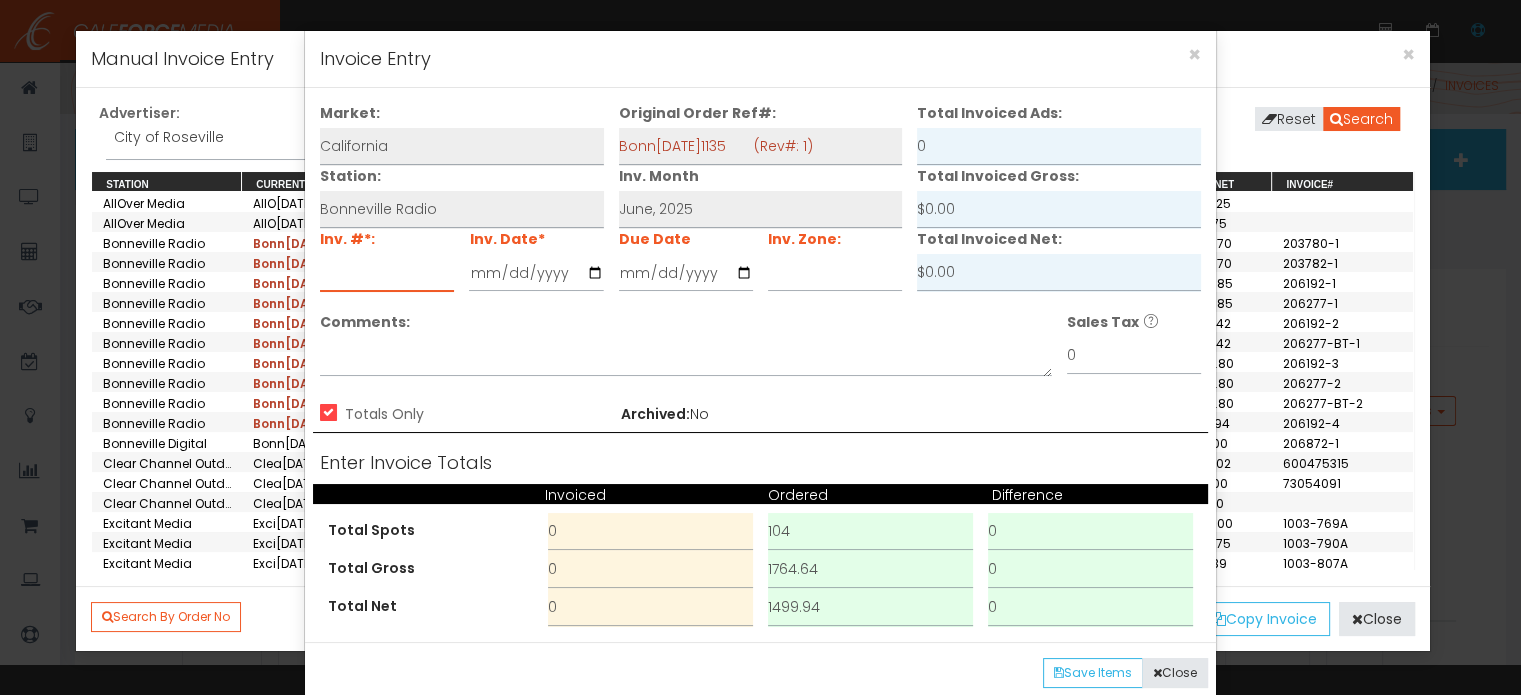 click at bounding box center (387, 273) 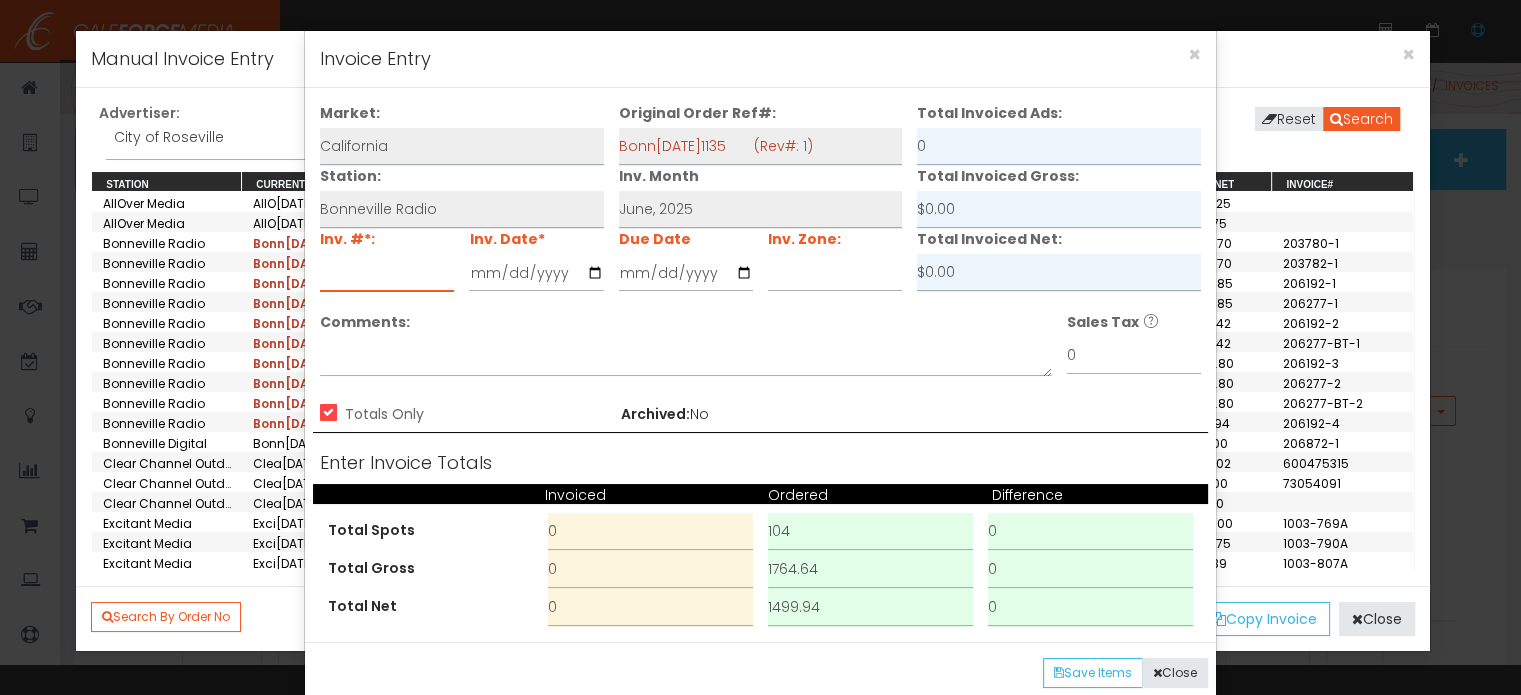drag, startPoint x: 326, startPoint y: 279, endPoint x: 437, endPoint y: 293, distance: 111.8794 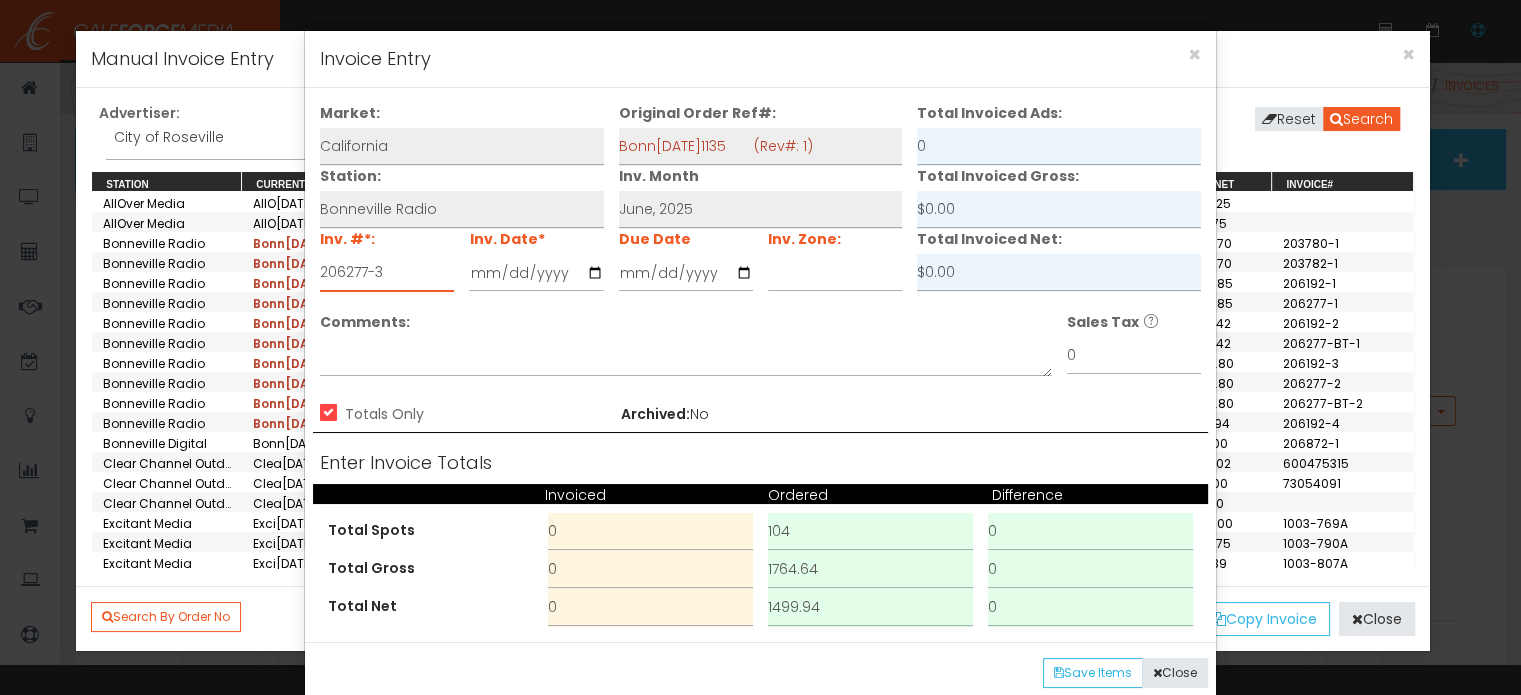 type on "206277-3" 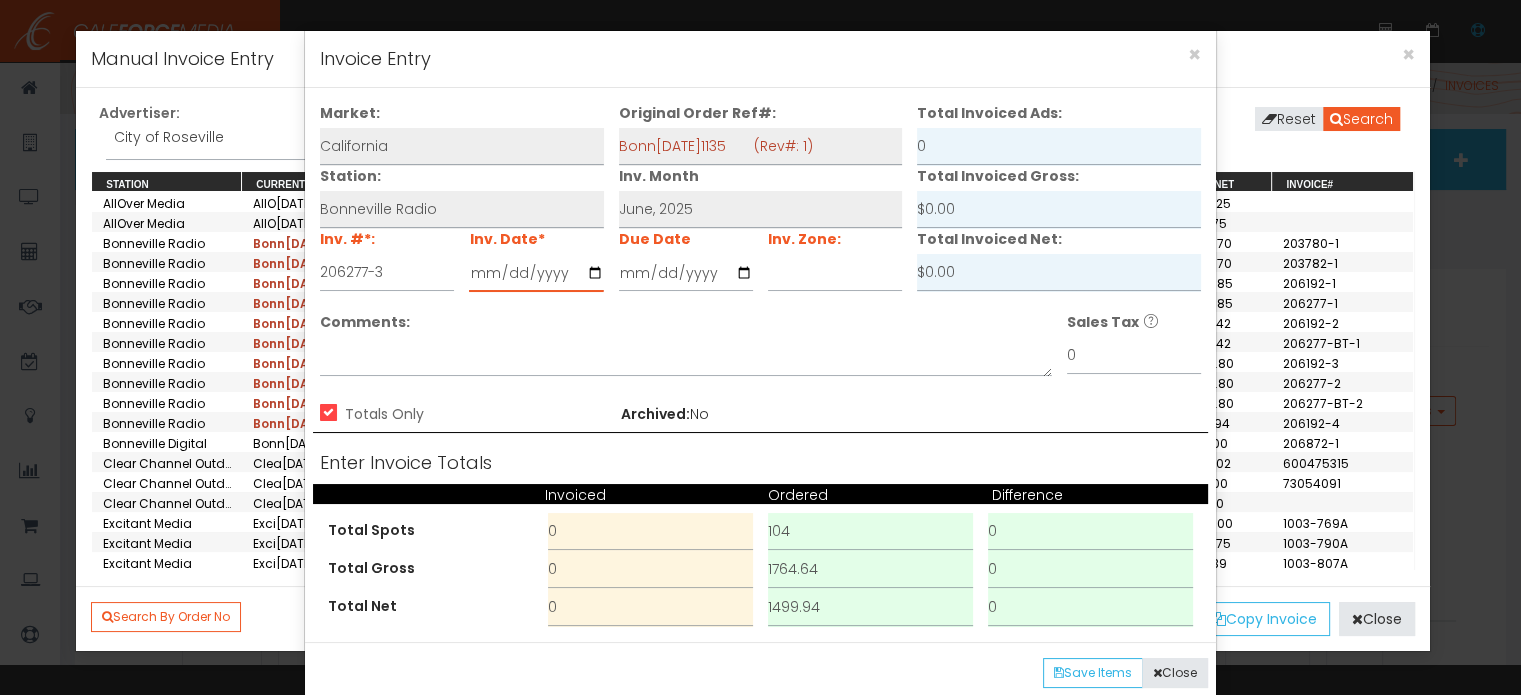 type on "[DATE]" 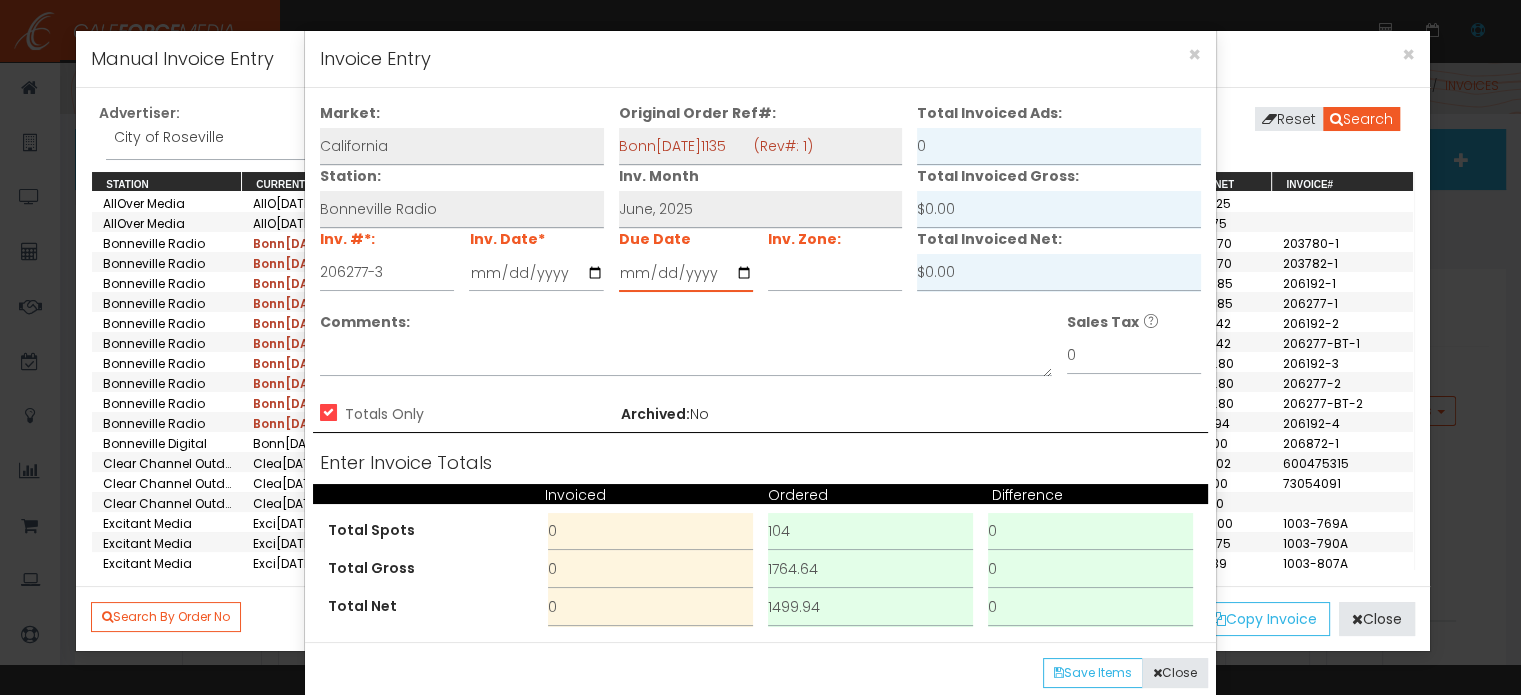 type on "[DATE]" 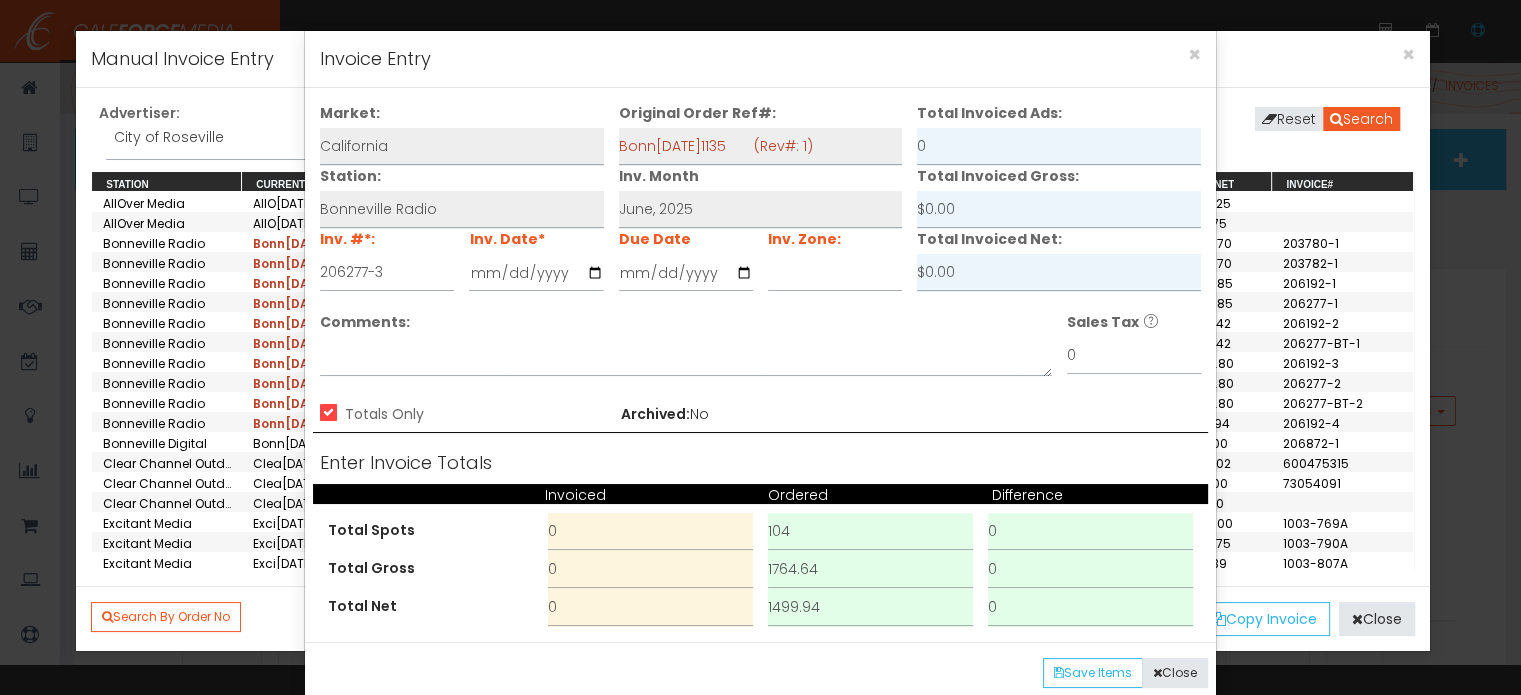 click on "Totals Only" at bounding box center [326, 414] 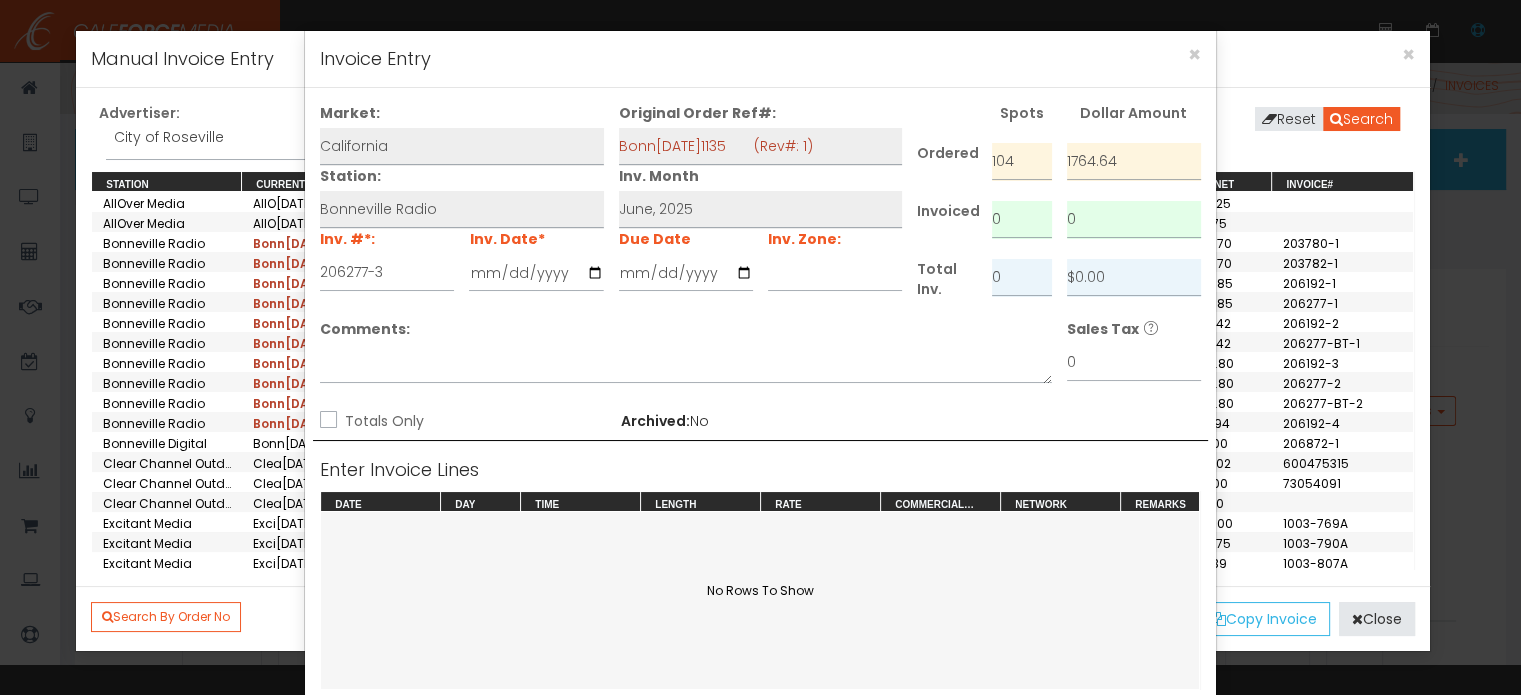 click on "Totals Only" at bounding box center [326, 421] 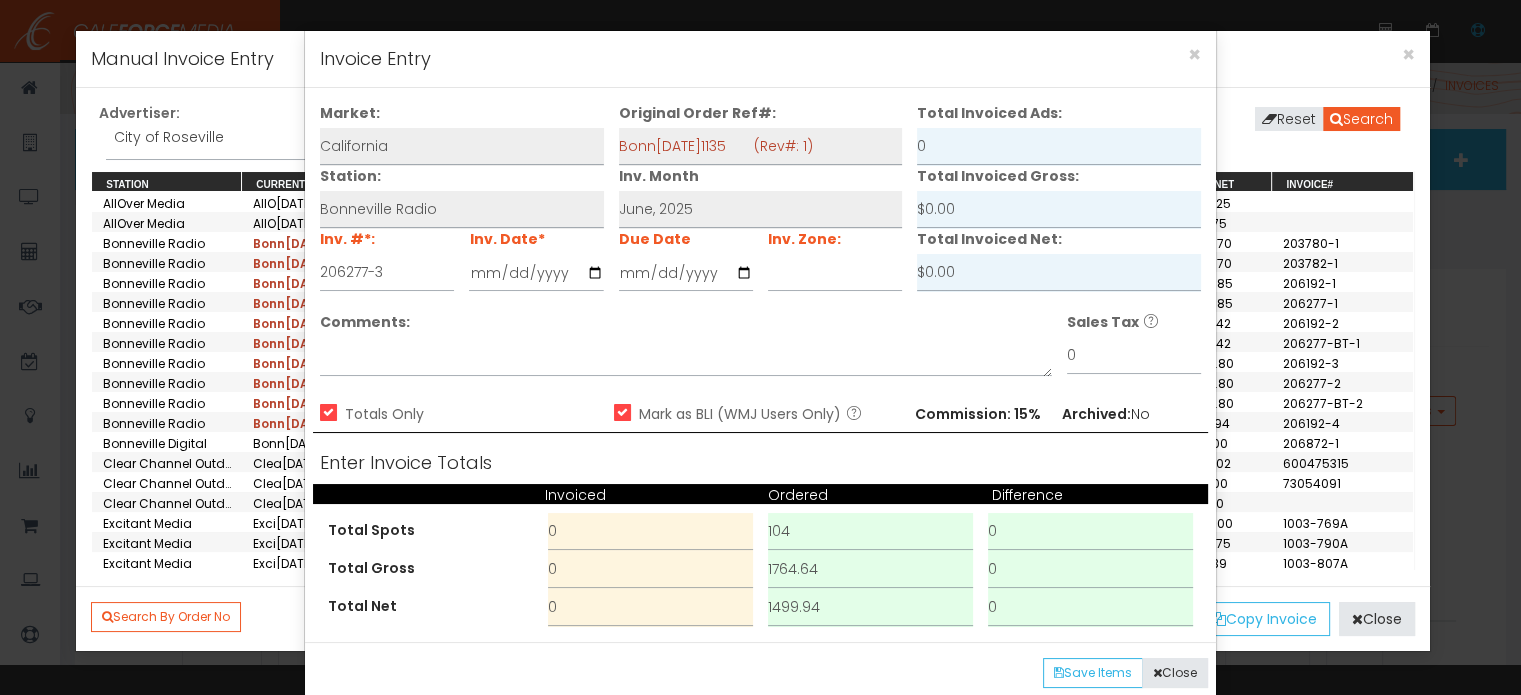 click on "Total Gross
0
1764.64
0" at bounding box center [761, 570] 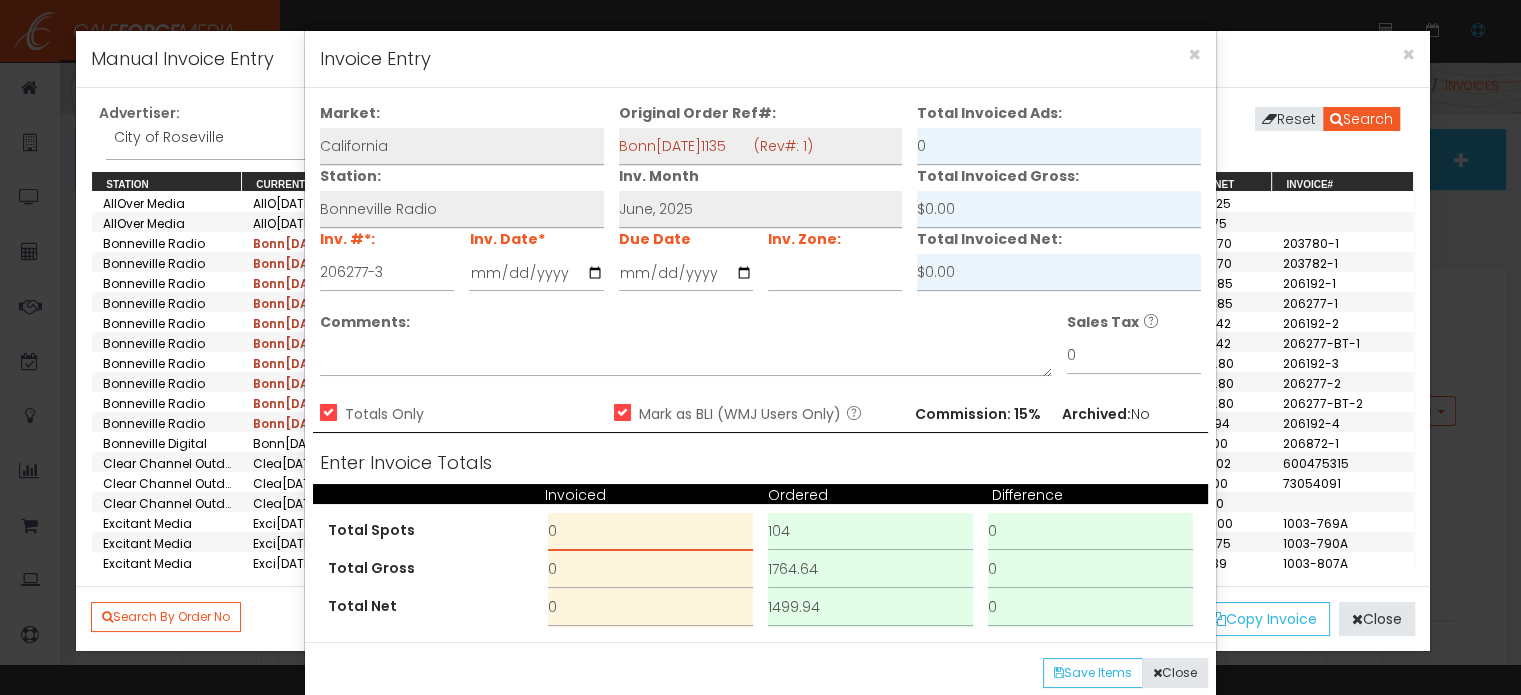 drag, startPoint x: 516, startPoint y: 530, endPoint x: 504, endPoint y: 519, distance: 16.27882 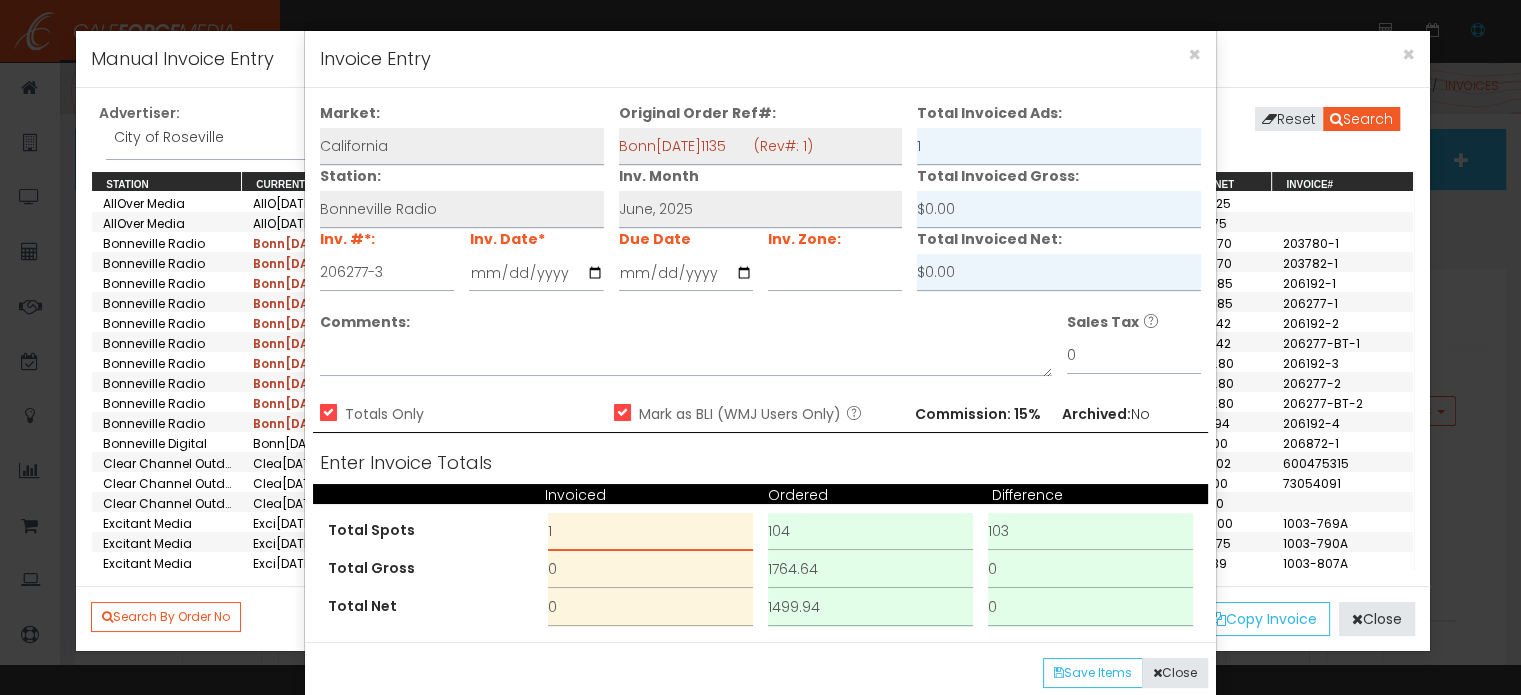 type on "1" 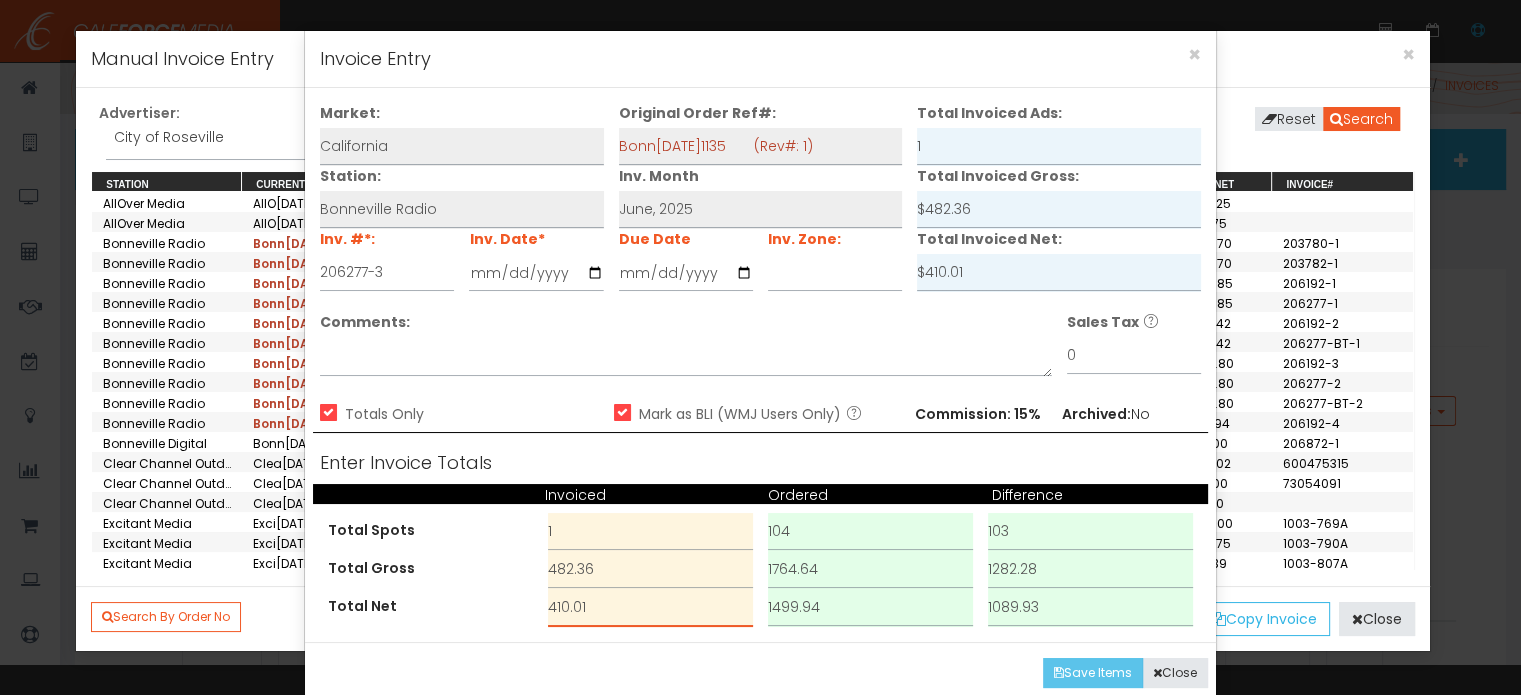 type on "410.01" 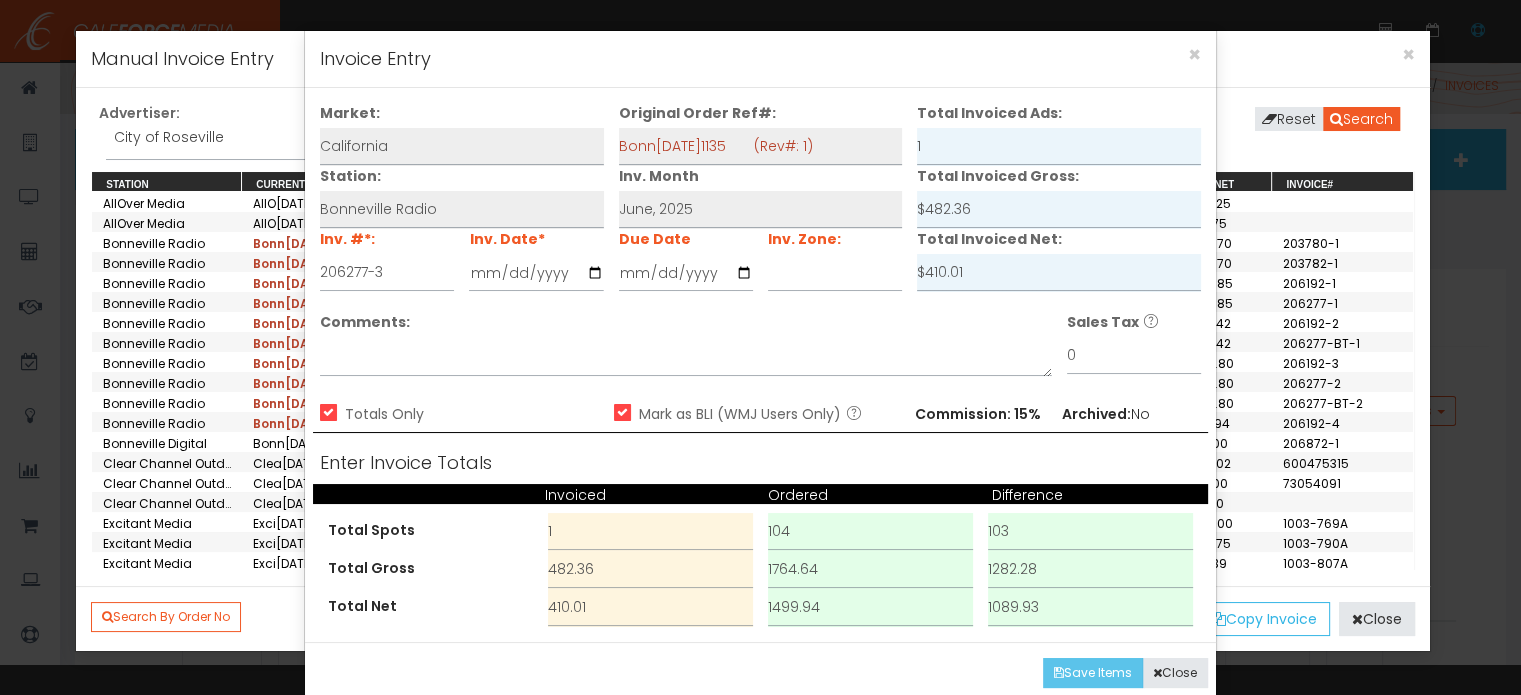 click on "Save Items" at bounding box center [1093, 673] 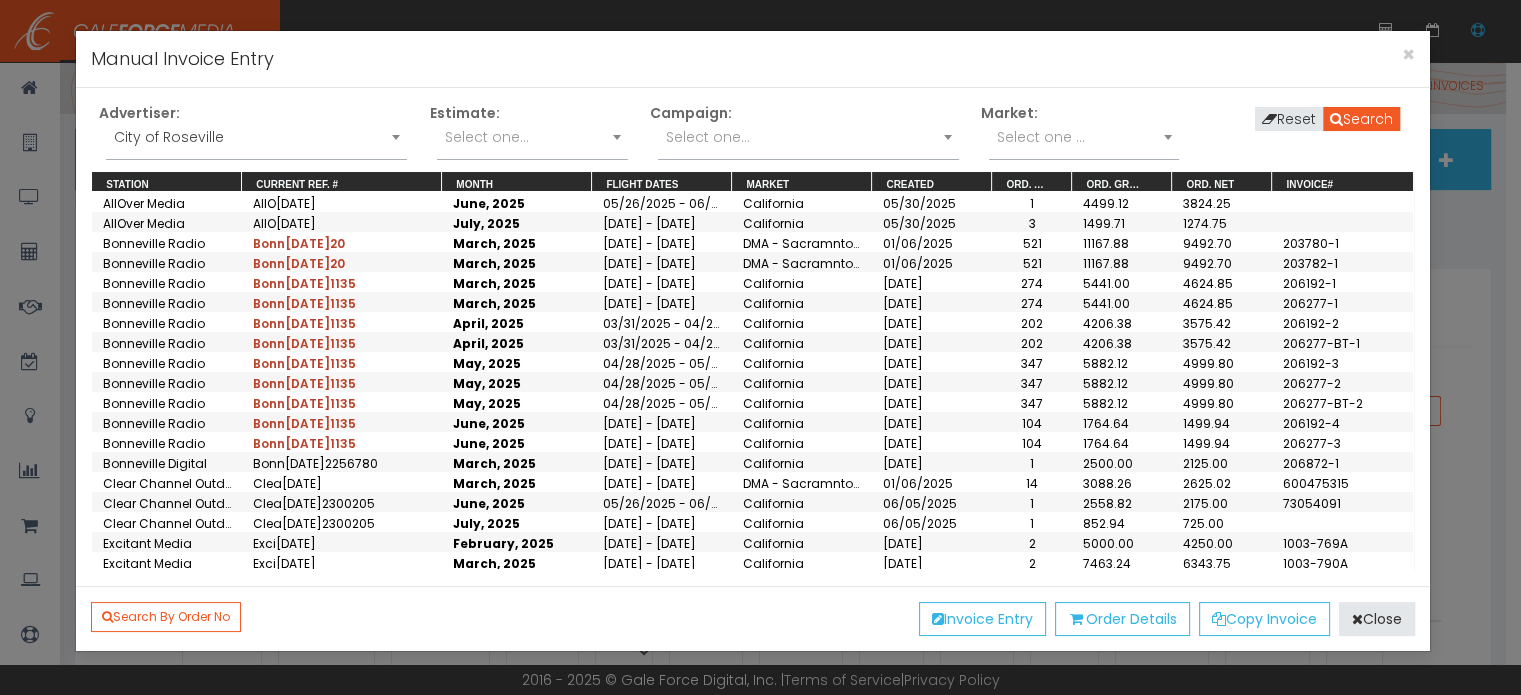 click on "June, 2025" at bounding box center (517, 202) 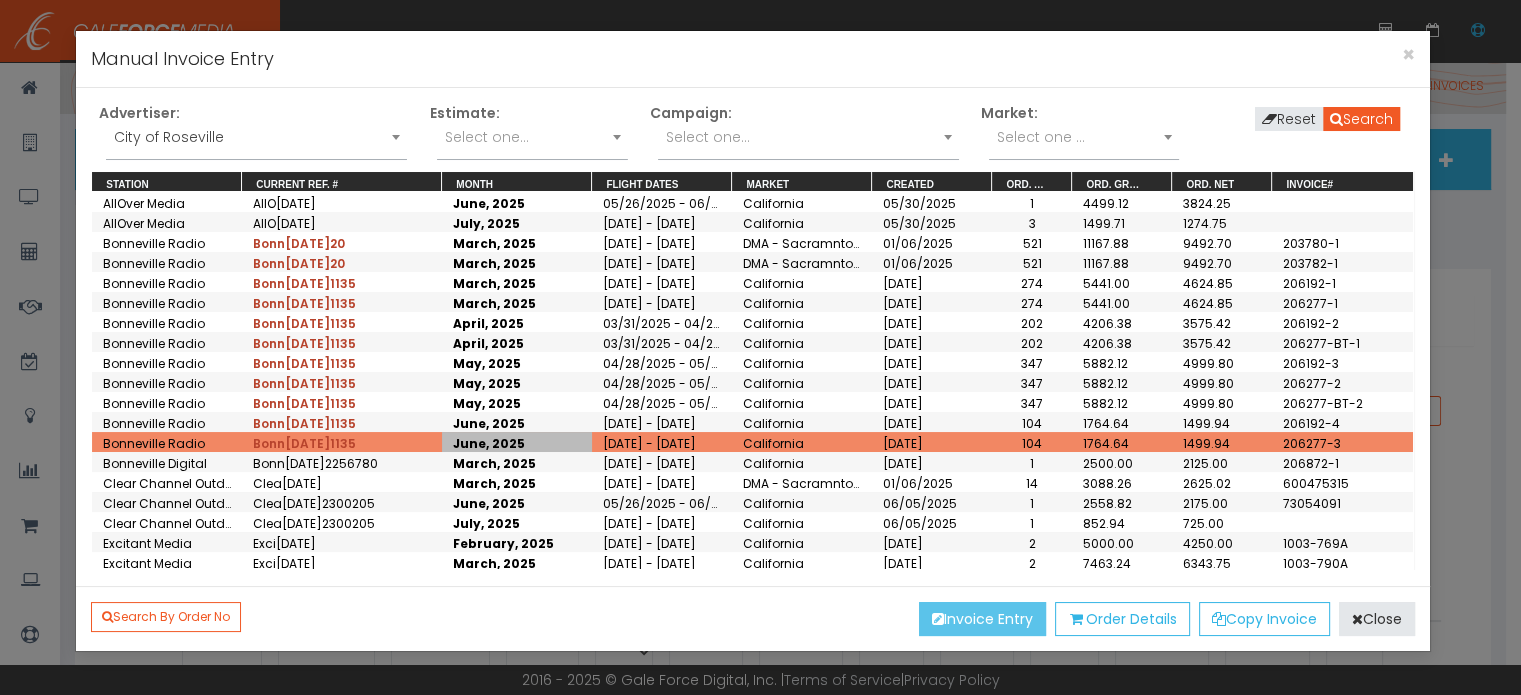click on "Invoice Entry" at bounding box center [982, 619] 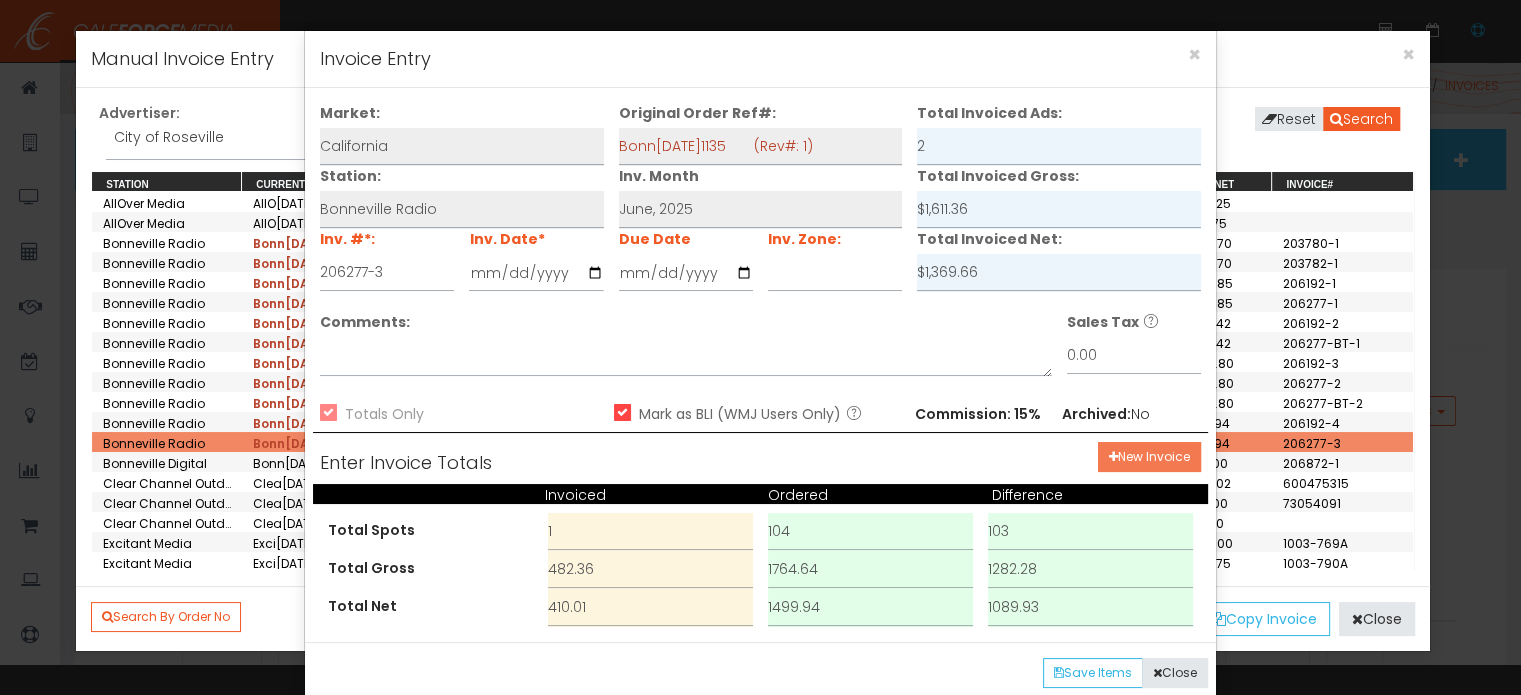 click on "New Invoice" at bounding box center [1149, 457] 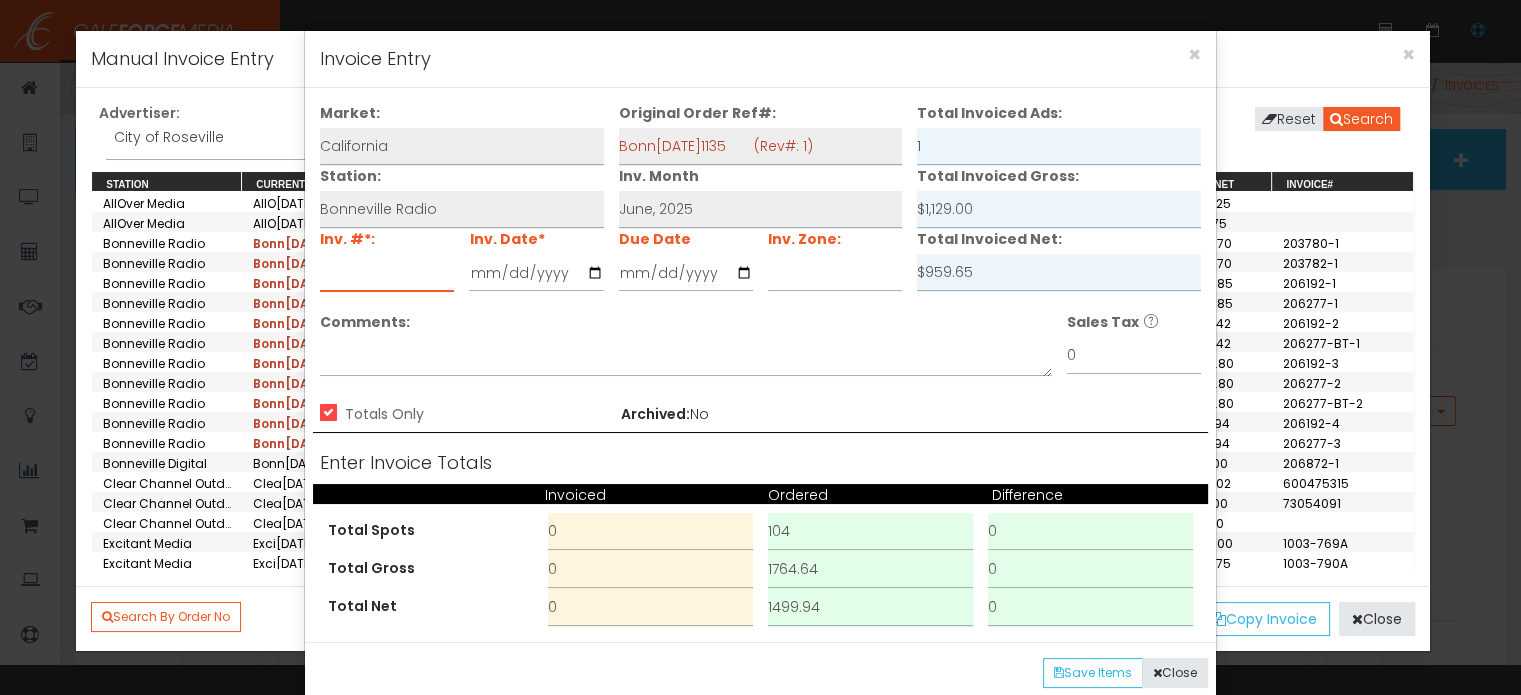 click at bounding box center [387, 273] 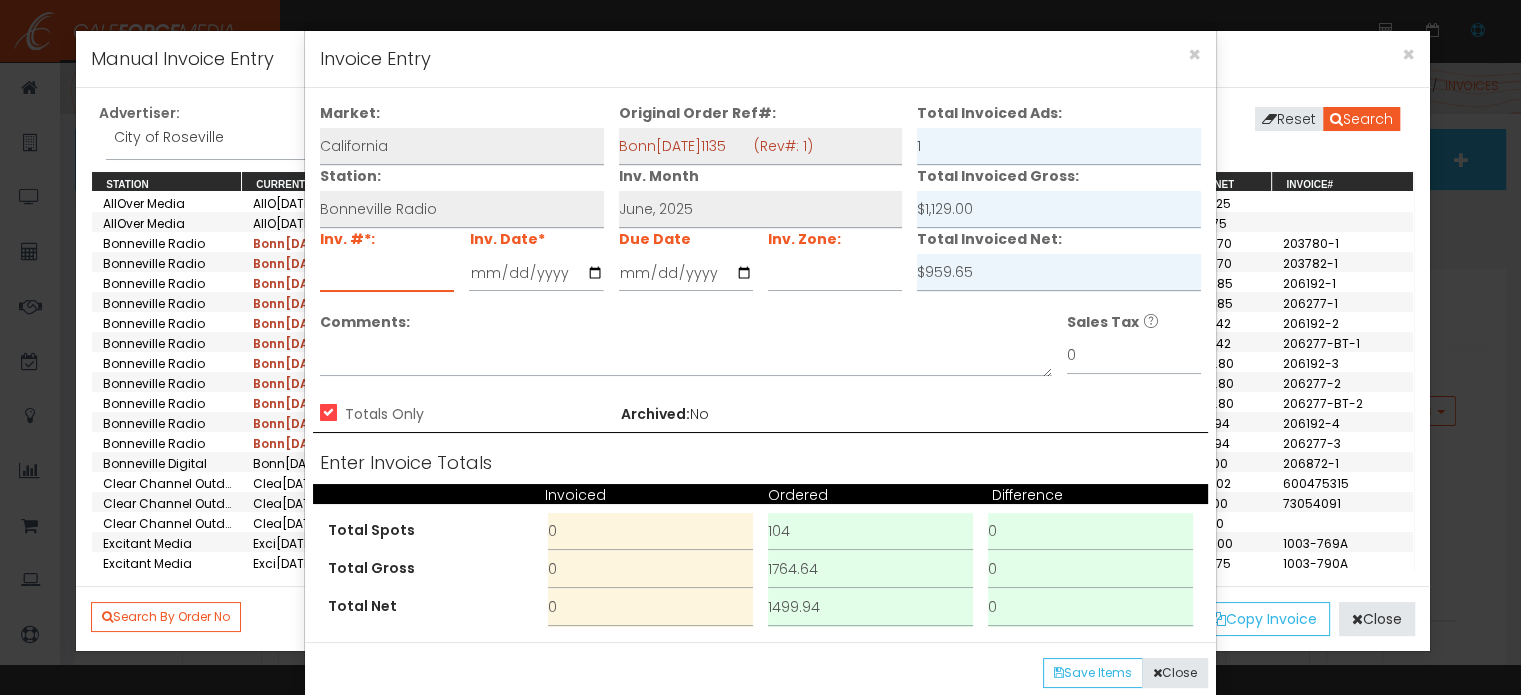 click at bounding box center [387, 273] 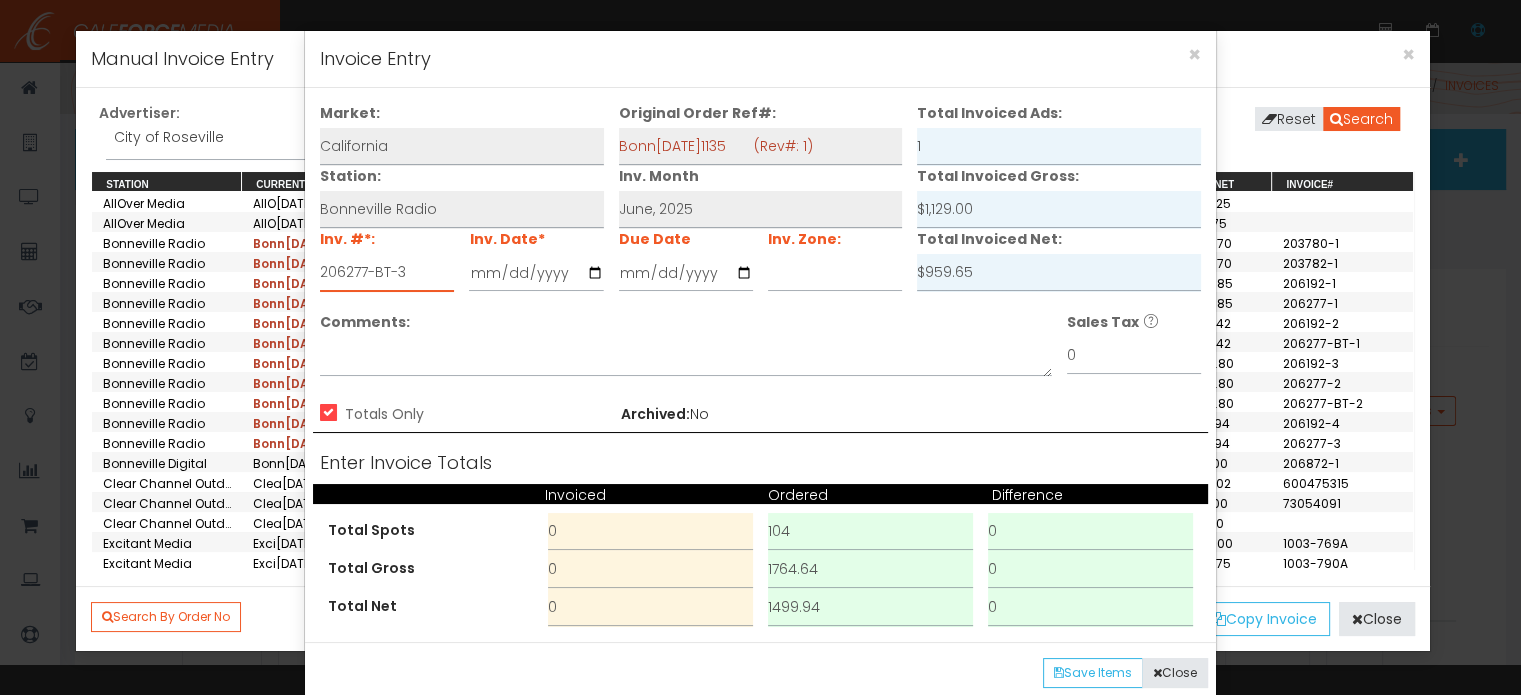 type on "206277-BT-3" 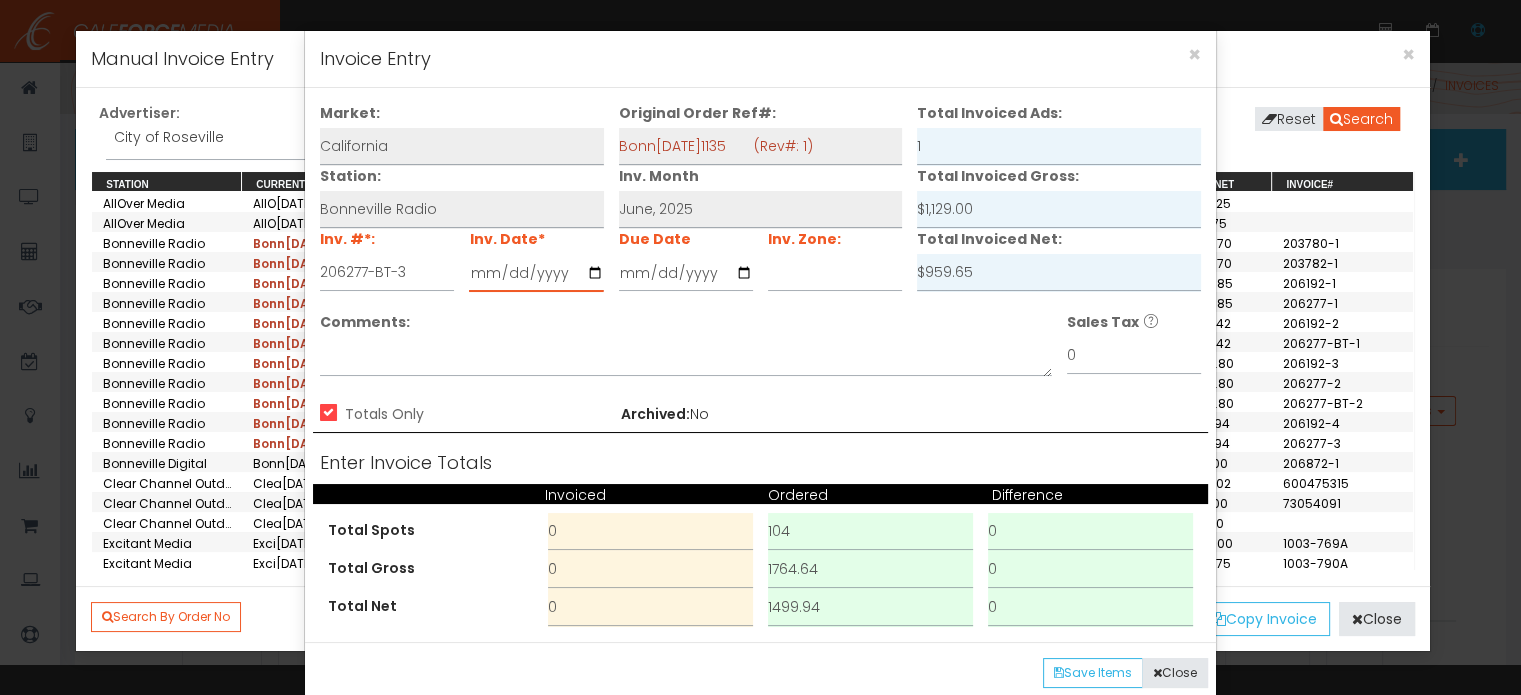 type on "[DATE]" 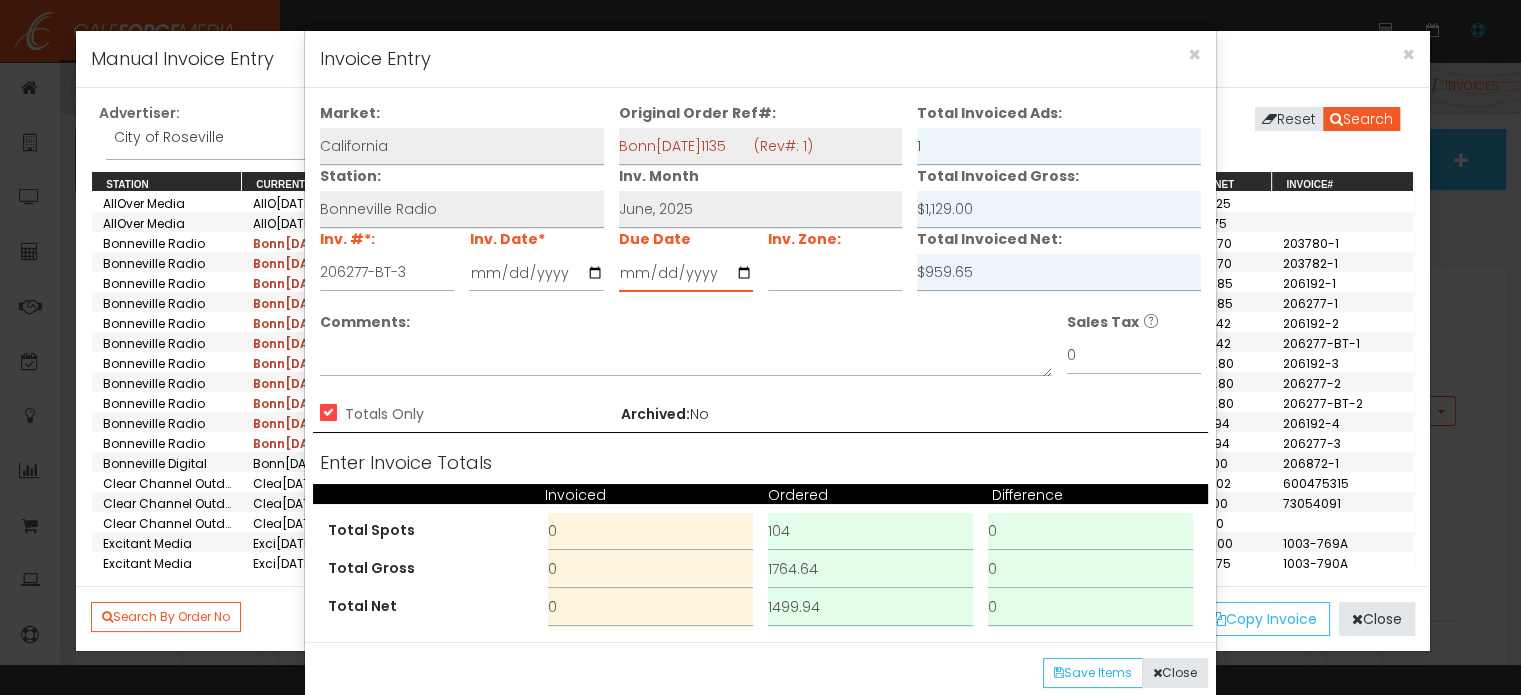 type on "[DATE]" 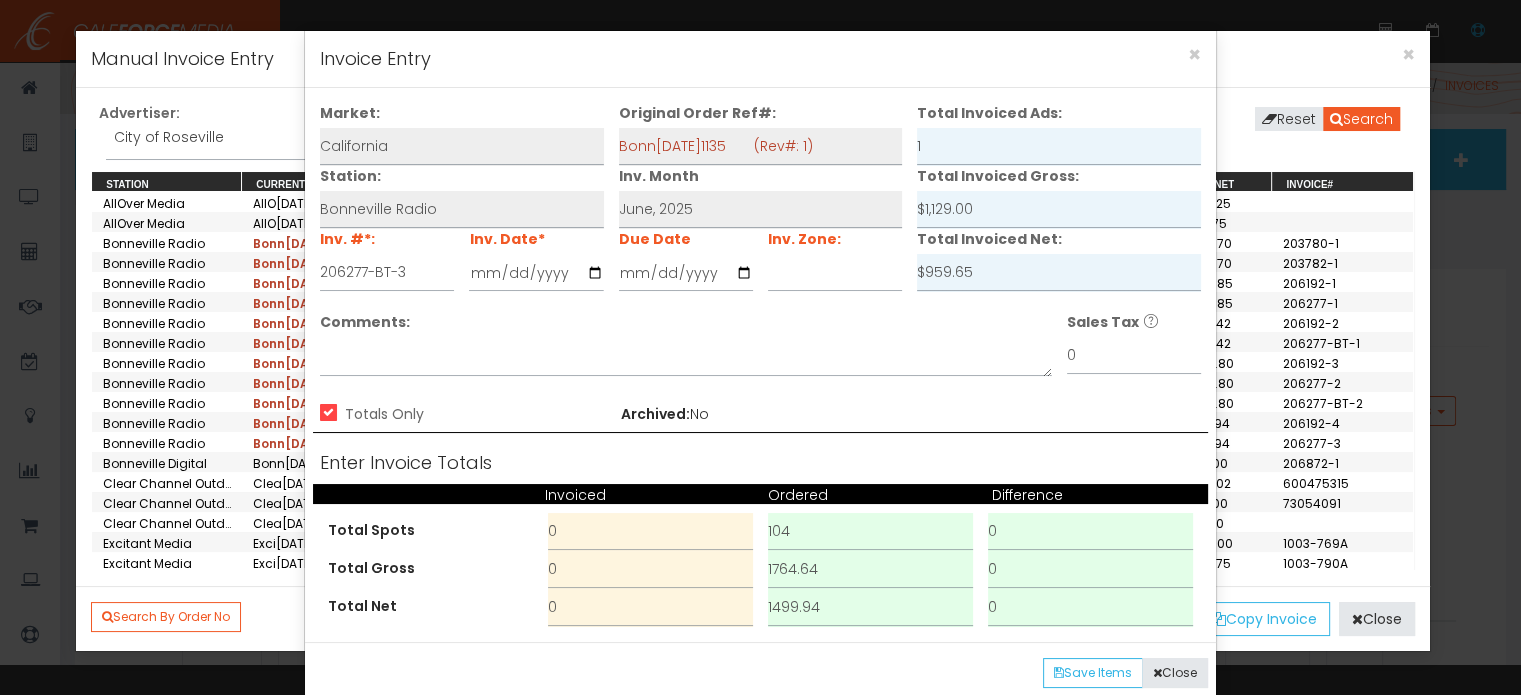 click on "Totals Only" at bounding box center [326, 414] 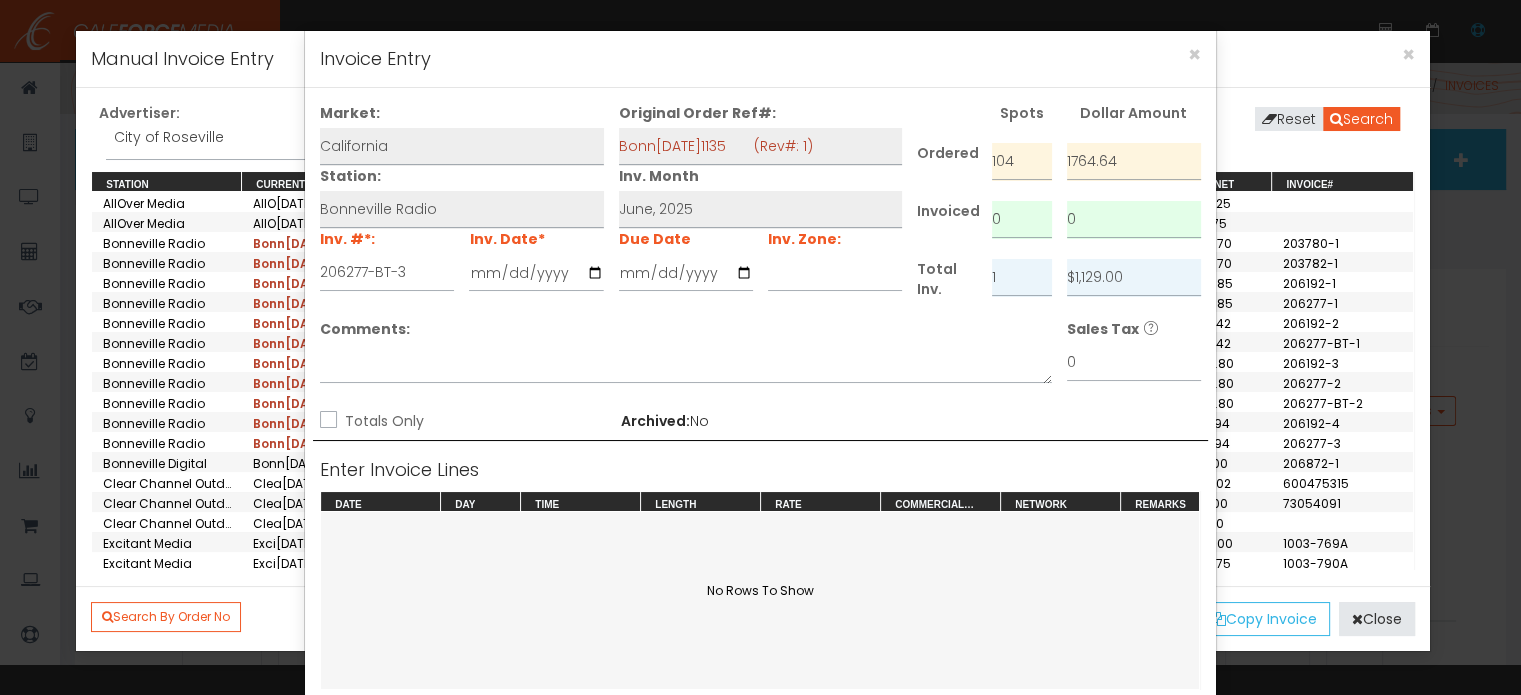 click on "Totals Only" at bounding box center [326, 421] 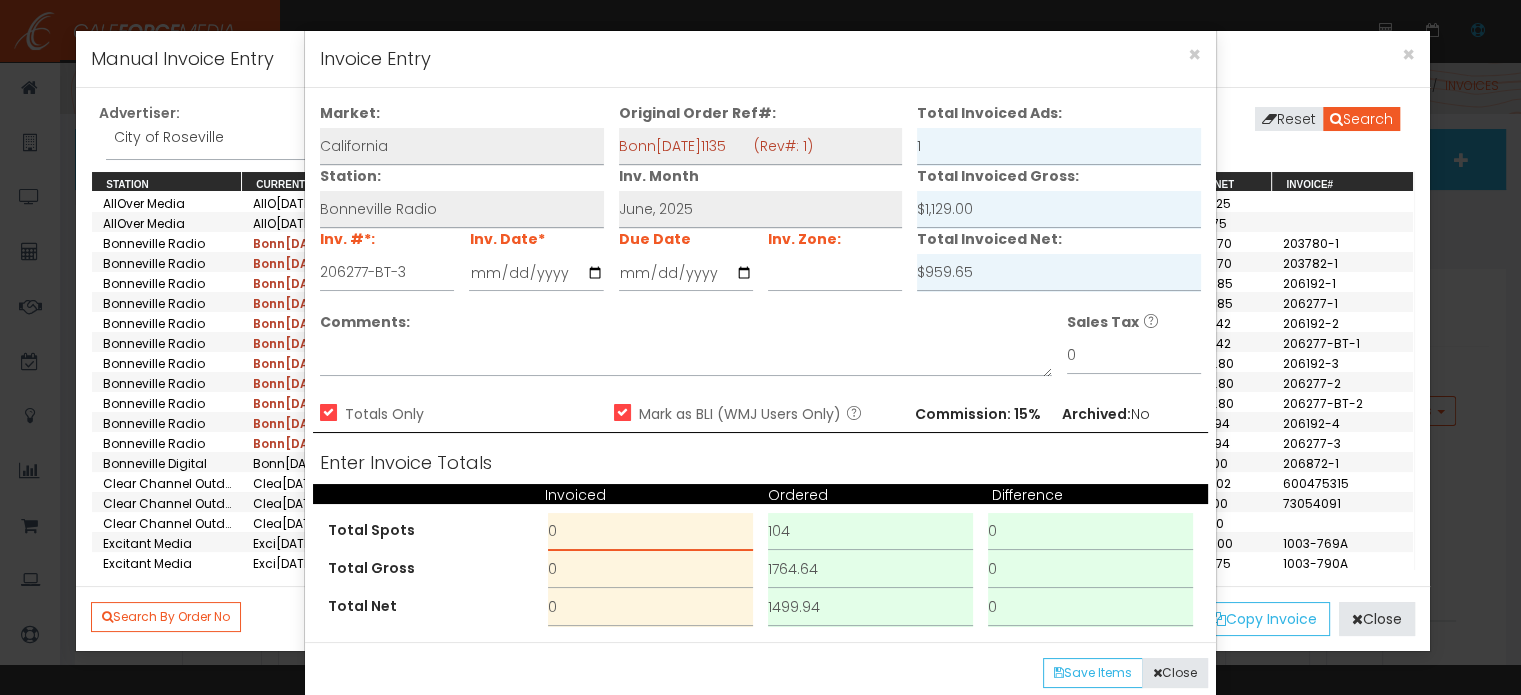drag, startPoint x: 618, startPoint y: 514, endPoint x: 503, endPoint y: 530, distance: 116.10771 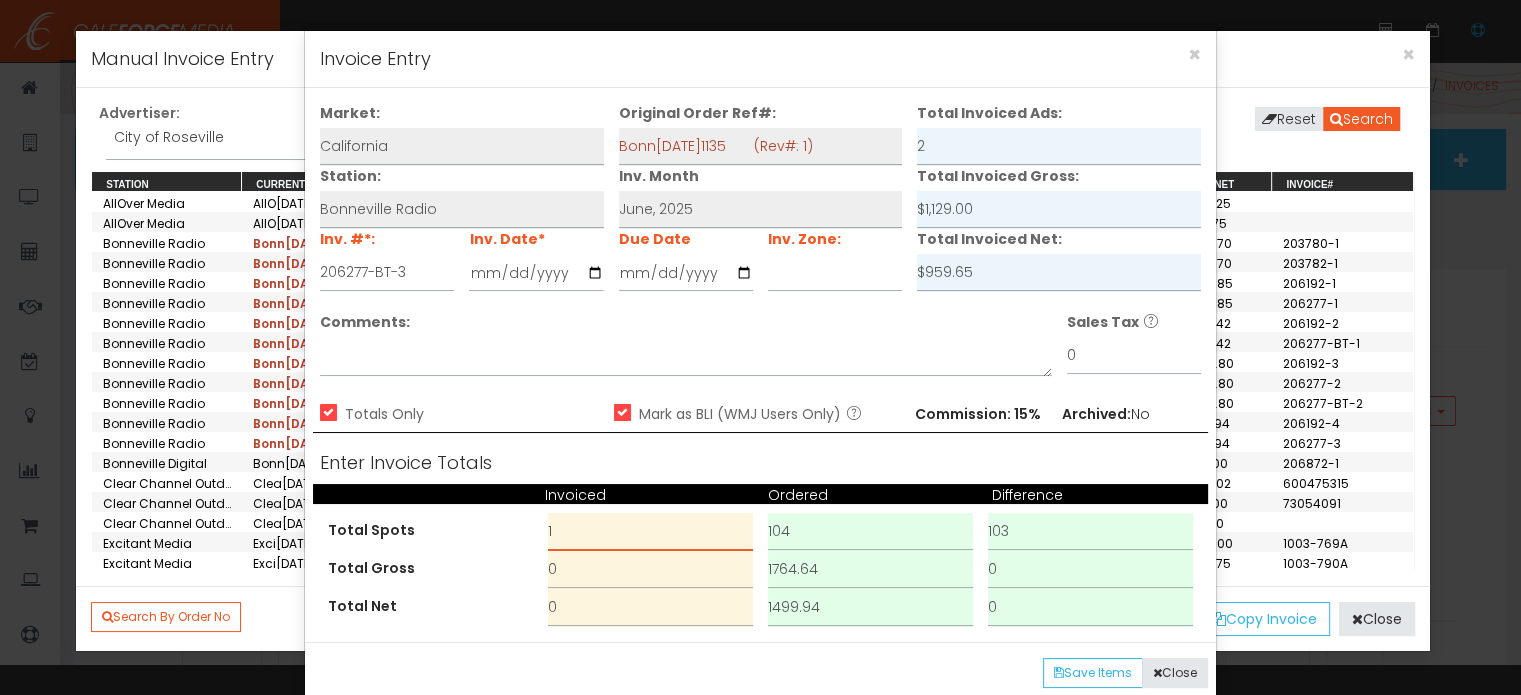 type on "1" 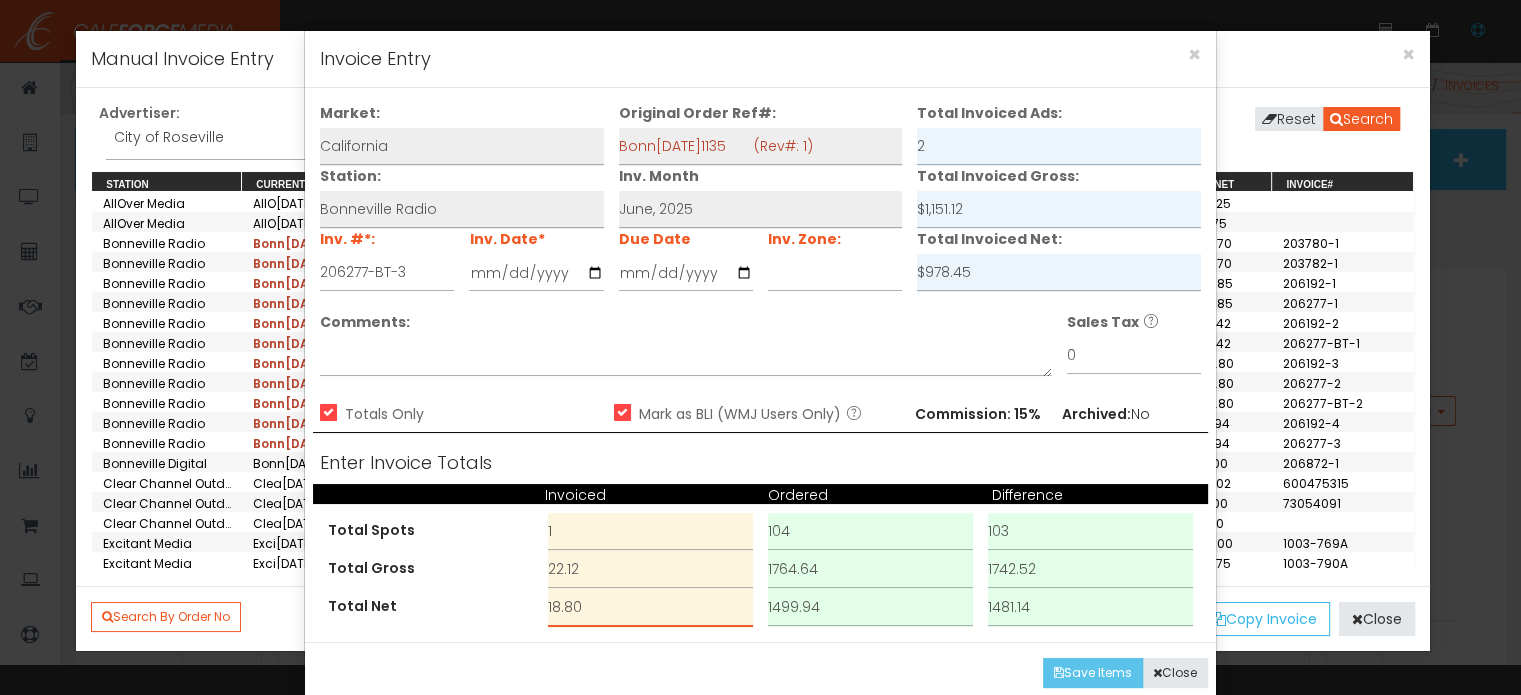 type on "18.80" 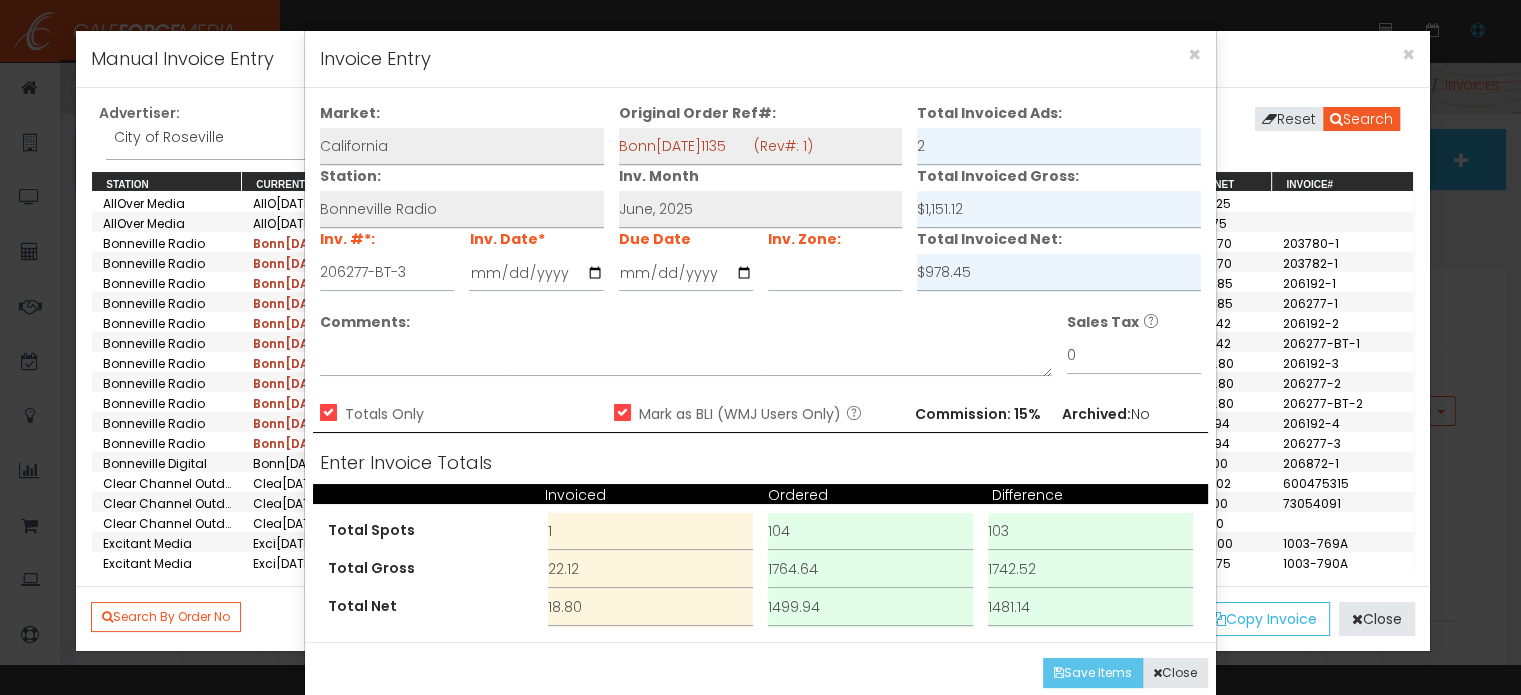 click on "Save Items" at bounding box center [1093, 673] 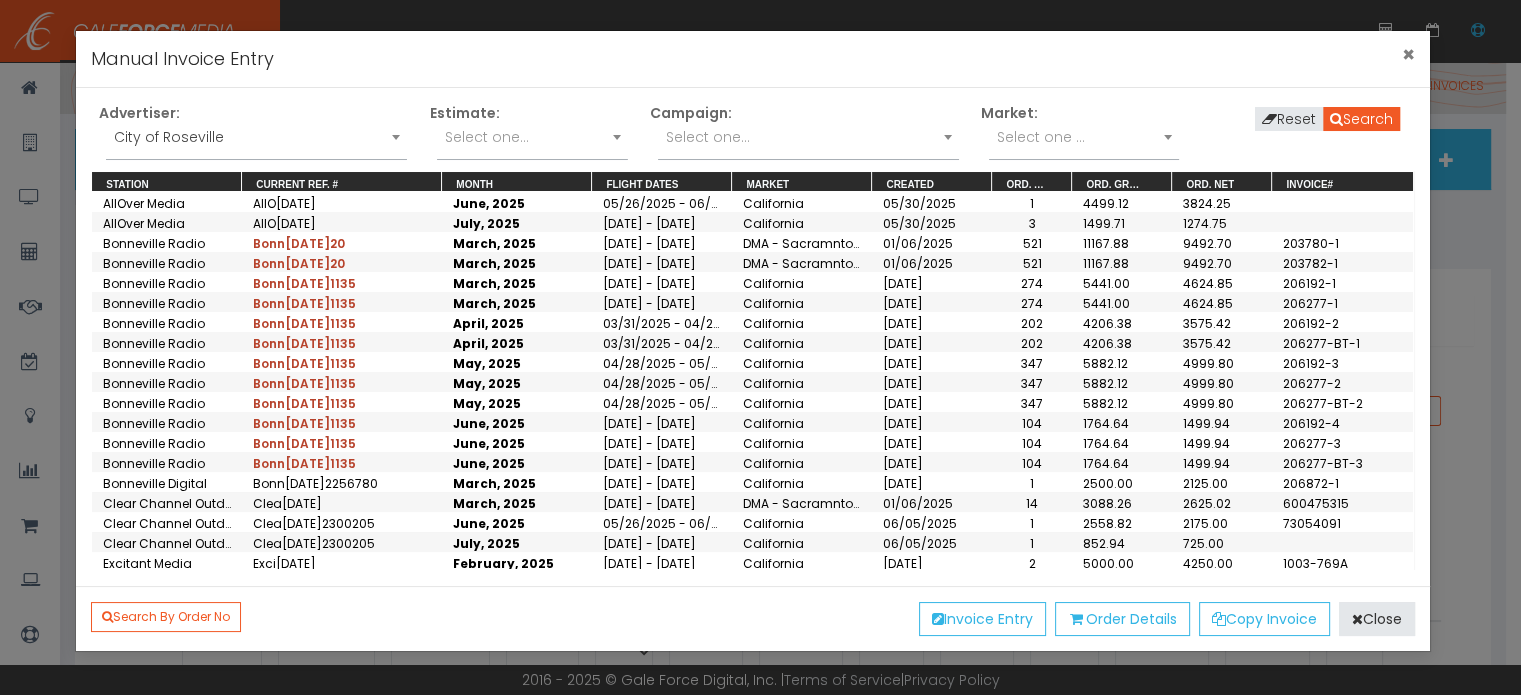 click on "×" at bounding box center (1408, 54) 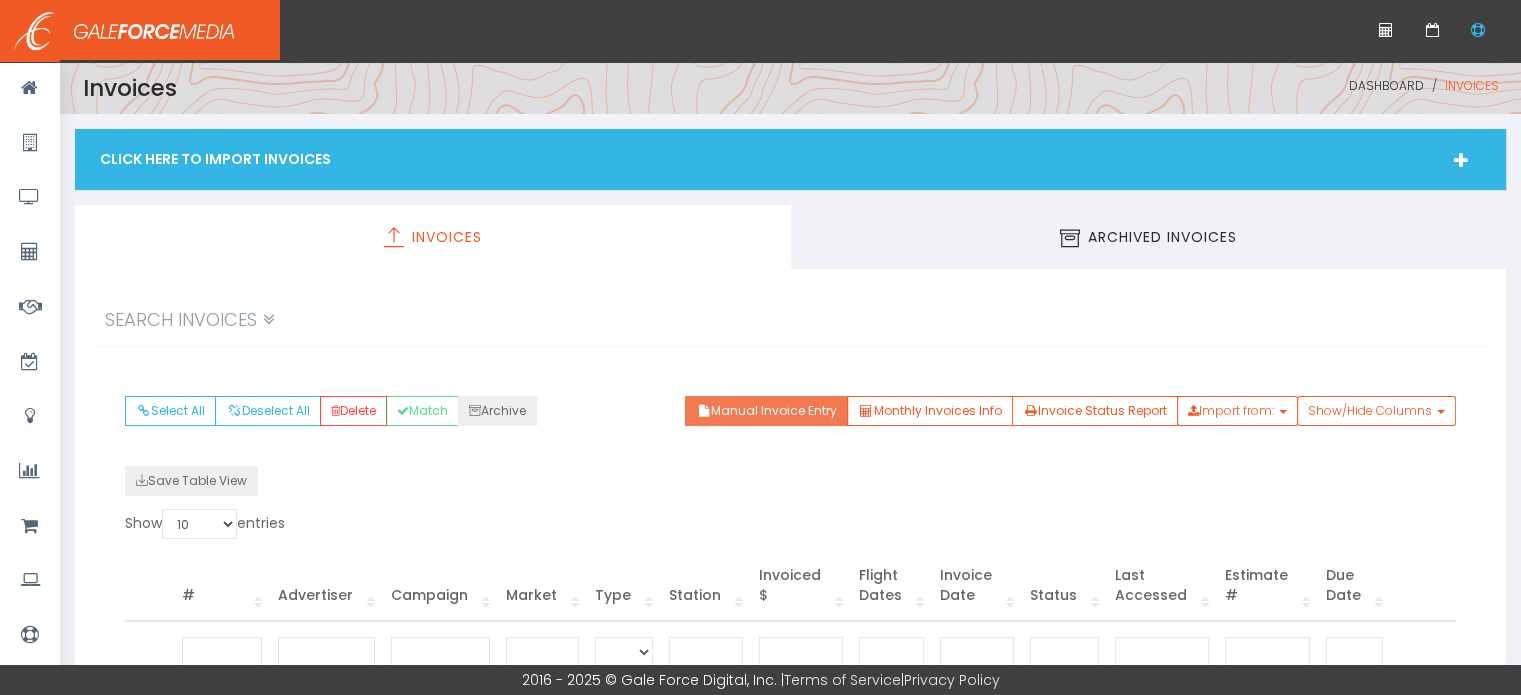 click on "Manual Invoice Entry" at bounding box center (766, 411) 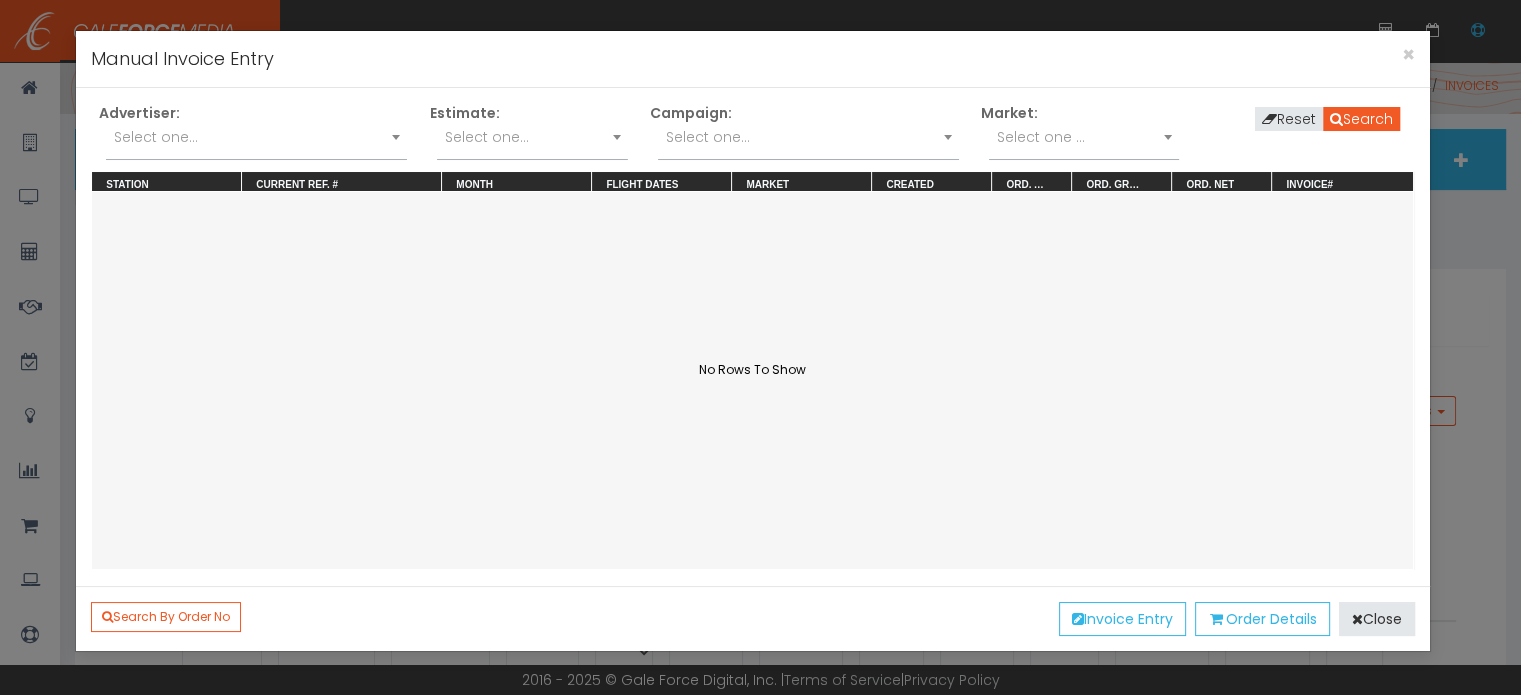 click on "Select one..." at bounding box center (256, 137) 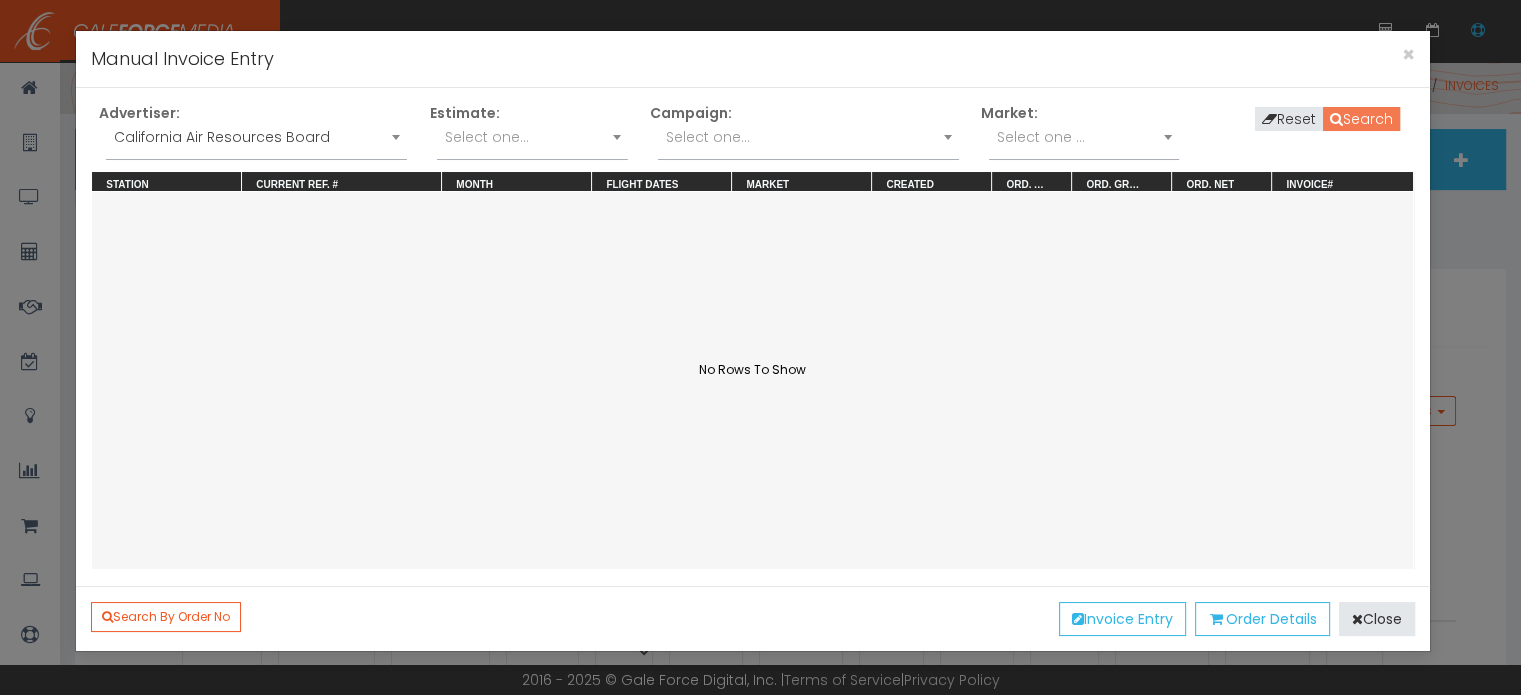 click on "Search" at bounding box center [1361, 119] 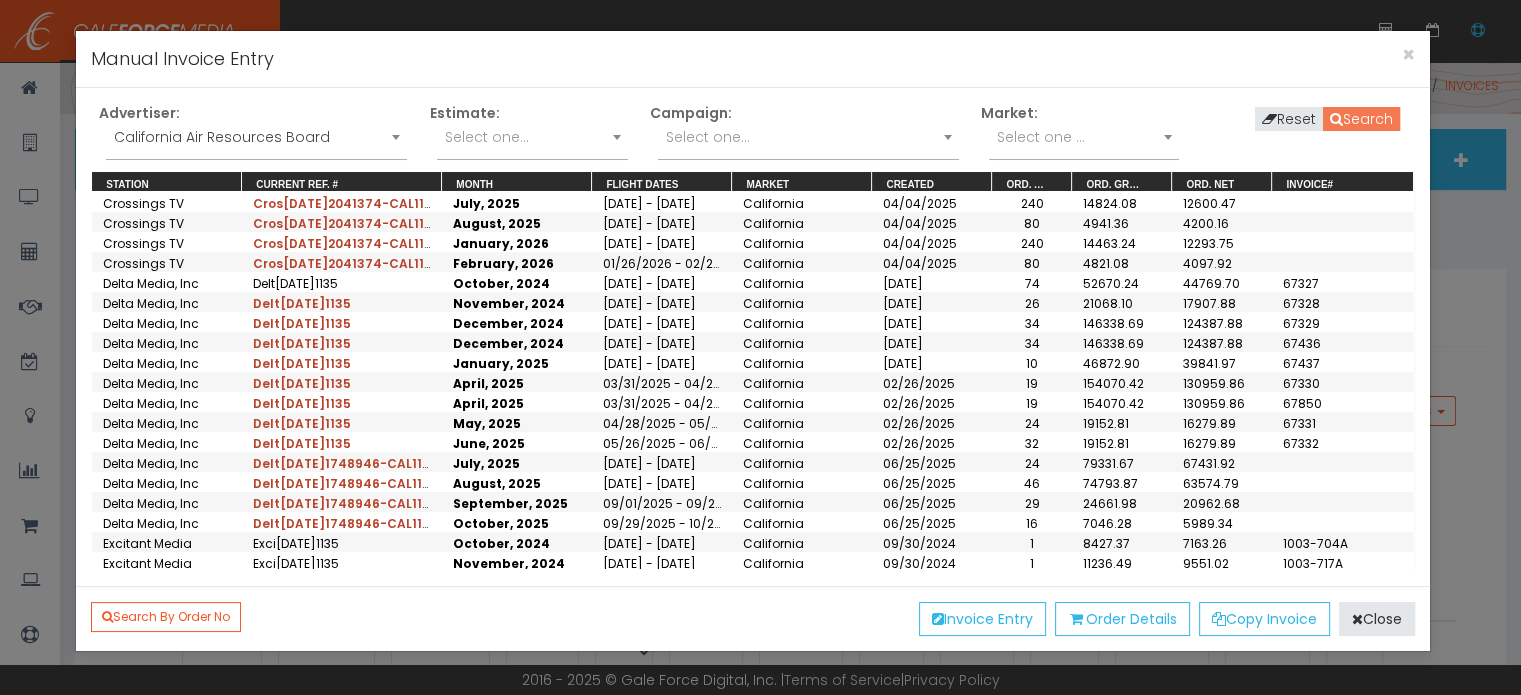 scroll, scrollTop: 500, scrollLeft: 0, axis: vertical 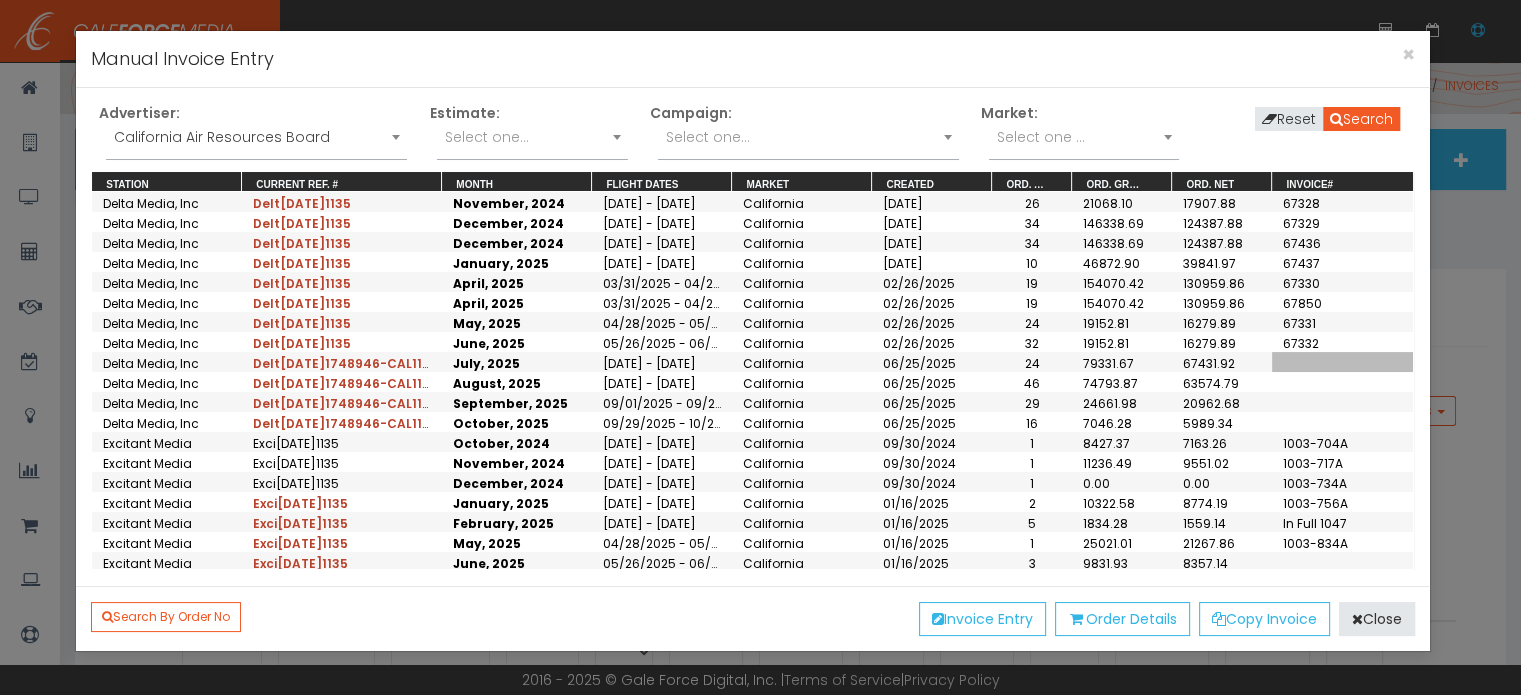 click at bounding box center [1347, 362] 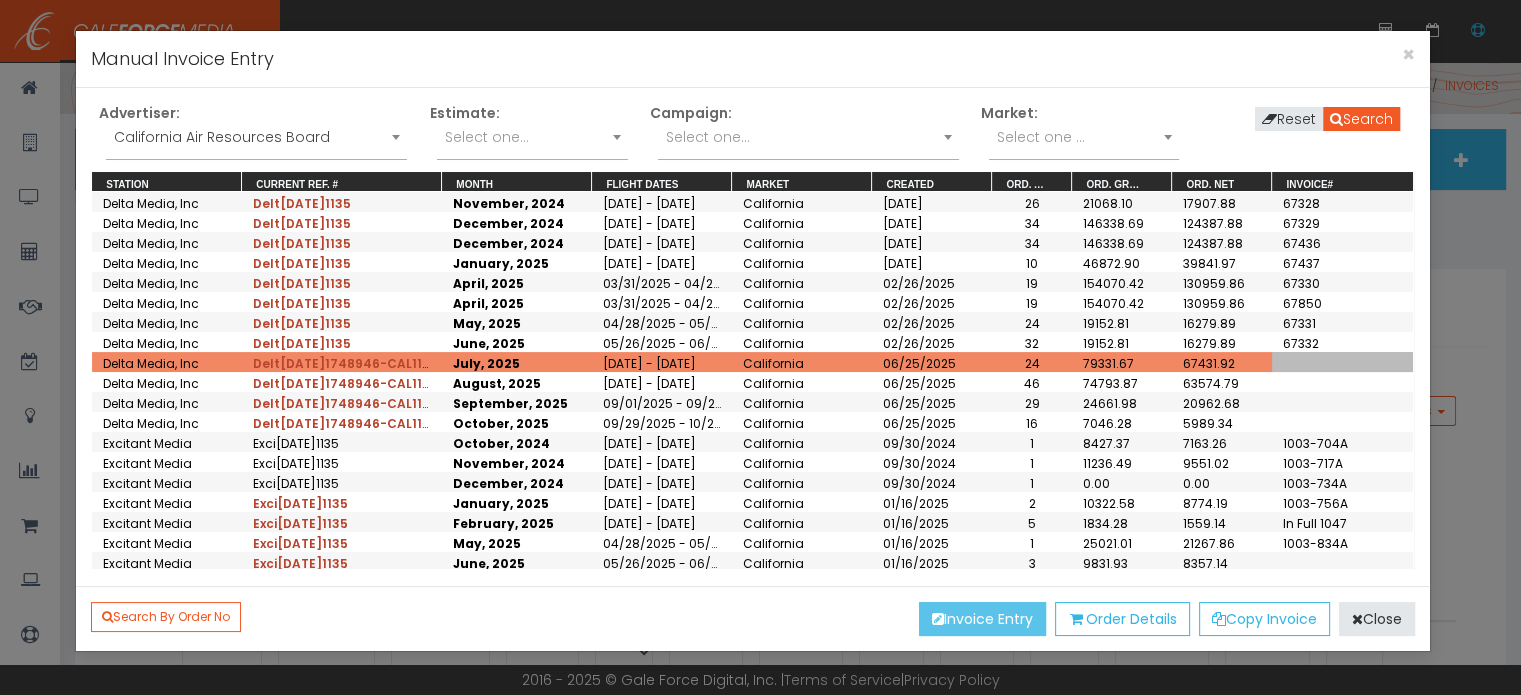 click on "Invoice Entry" at bounding box center [982, 619] 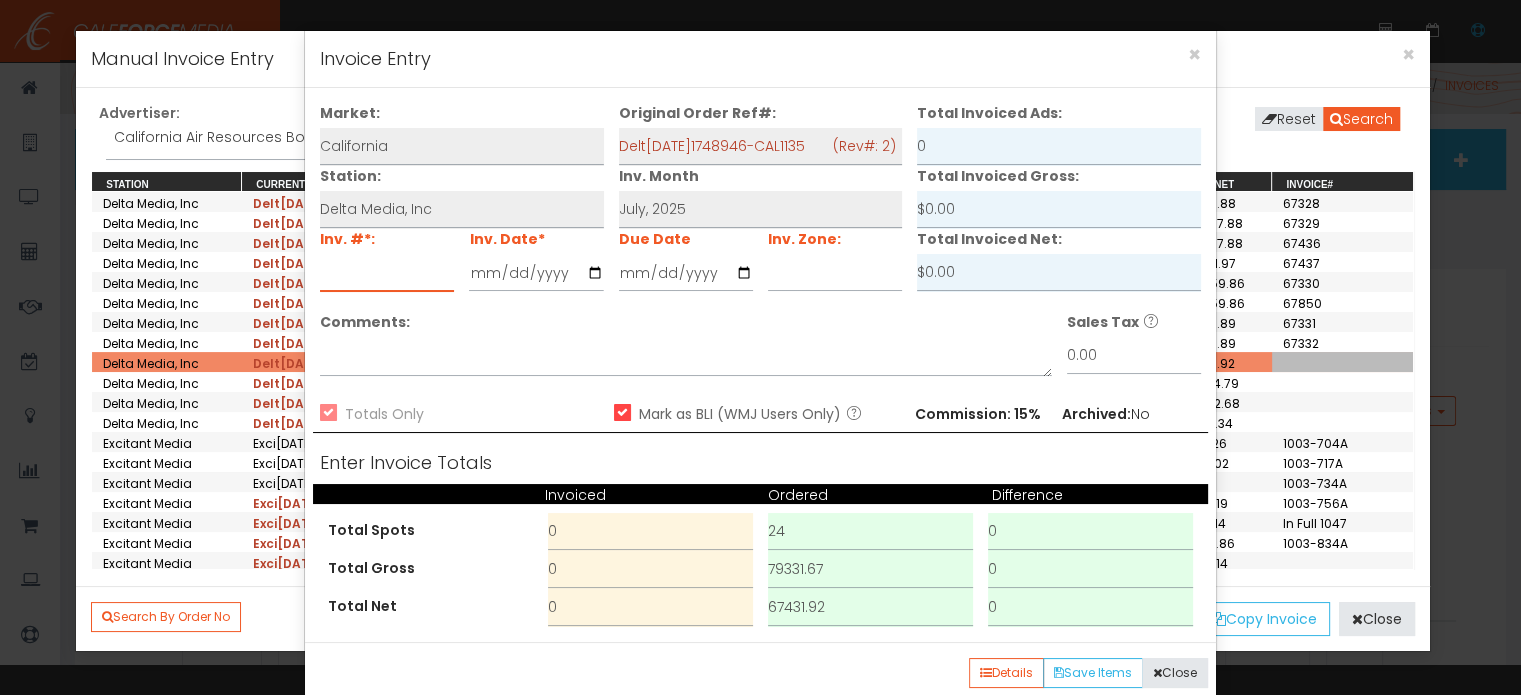 click at bounding box center (387, 273) 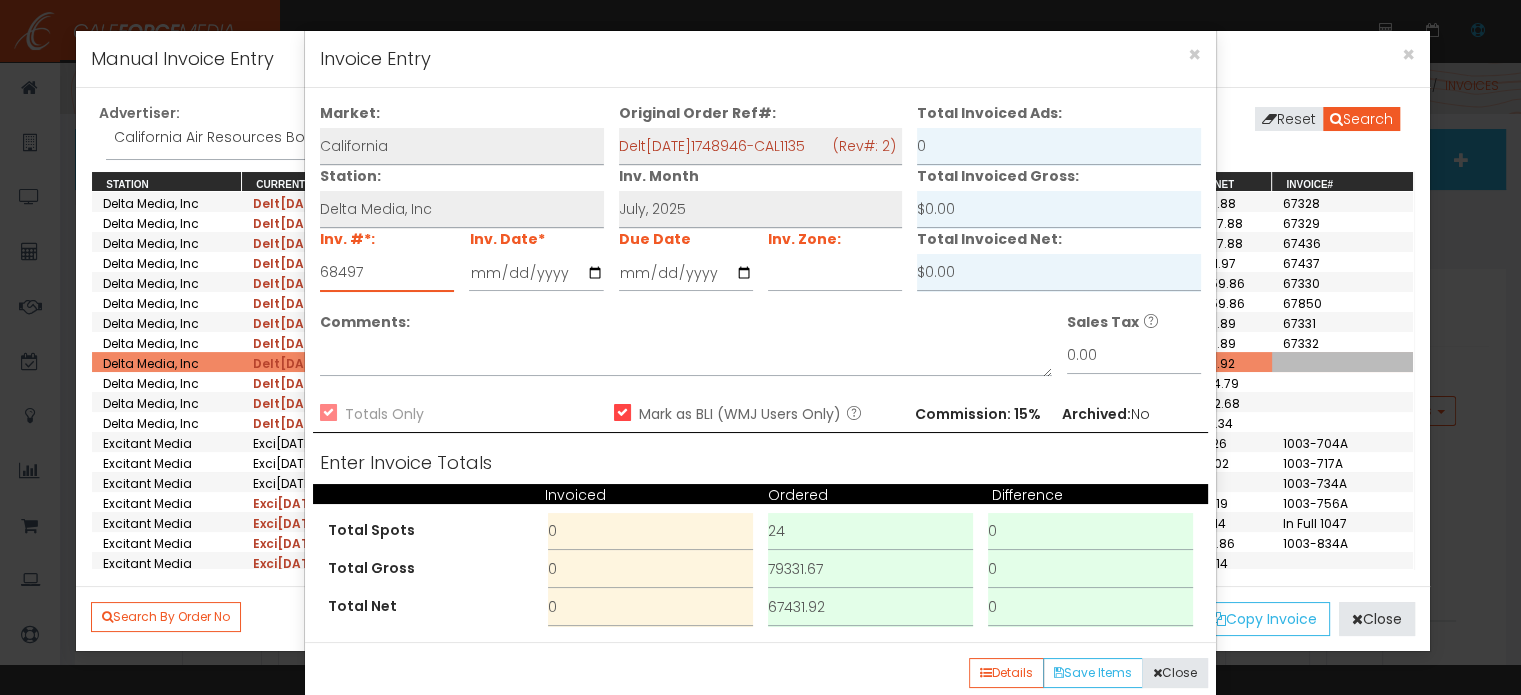 type on "68497" 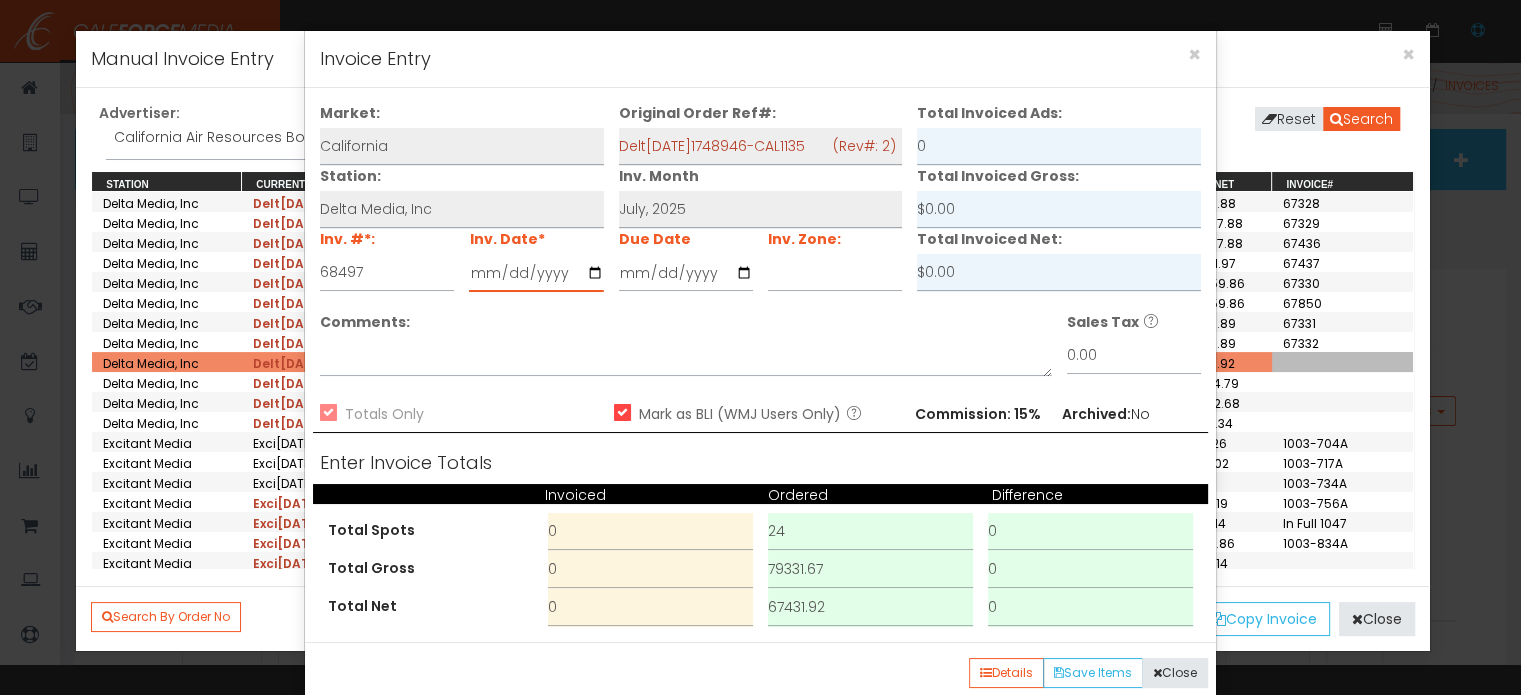type on "2025-07-07" 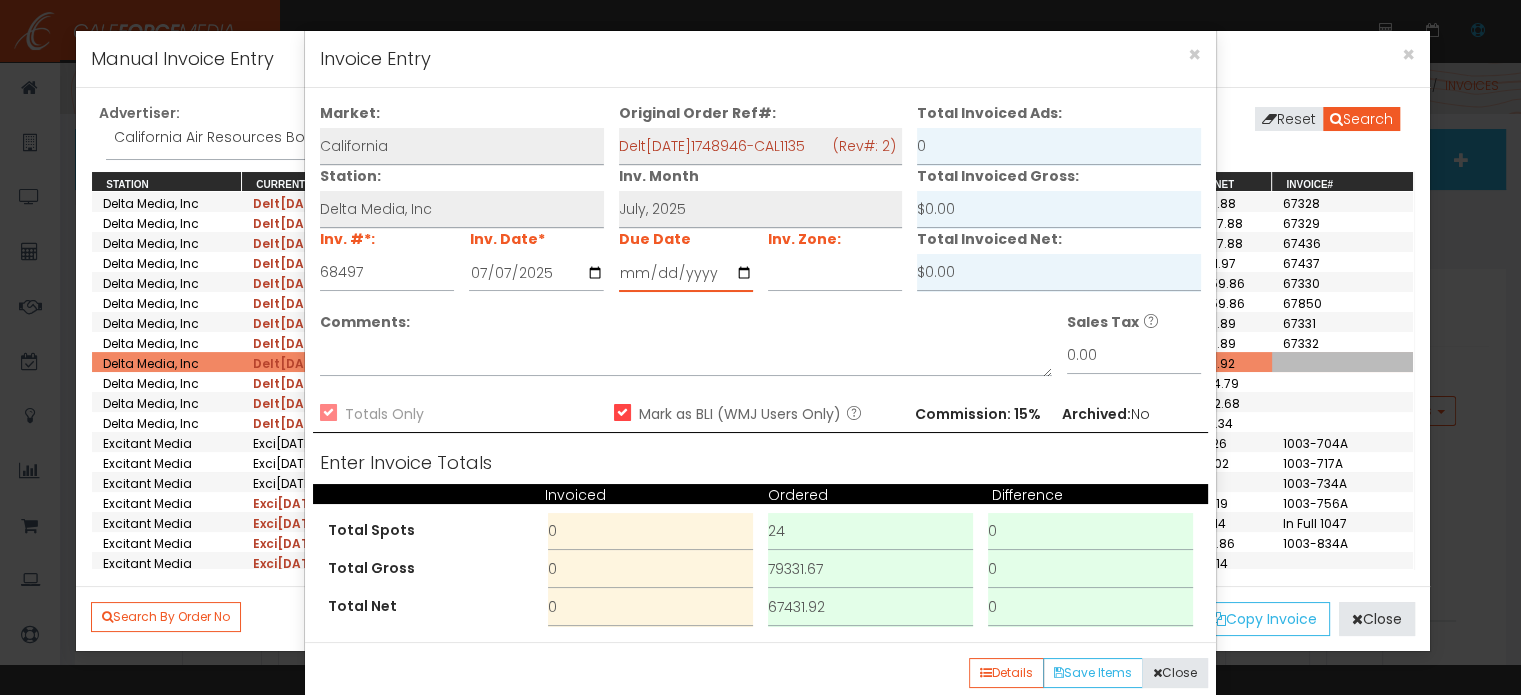 type on "[DATE]" 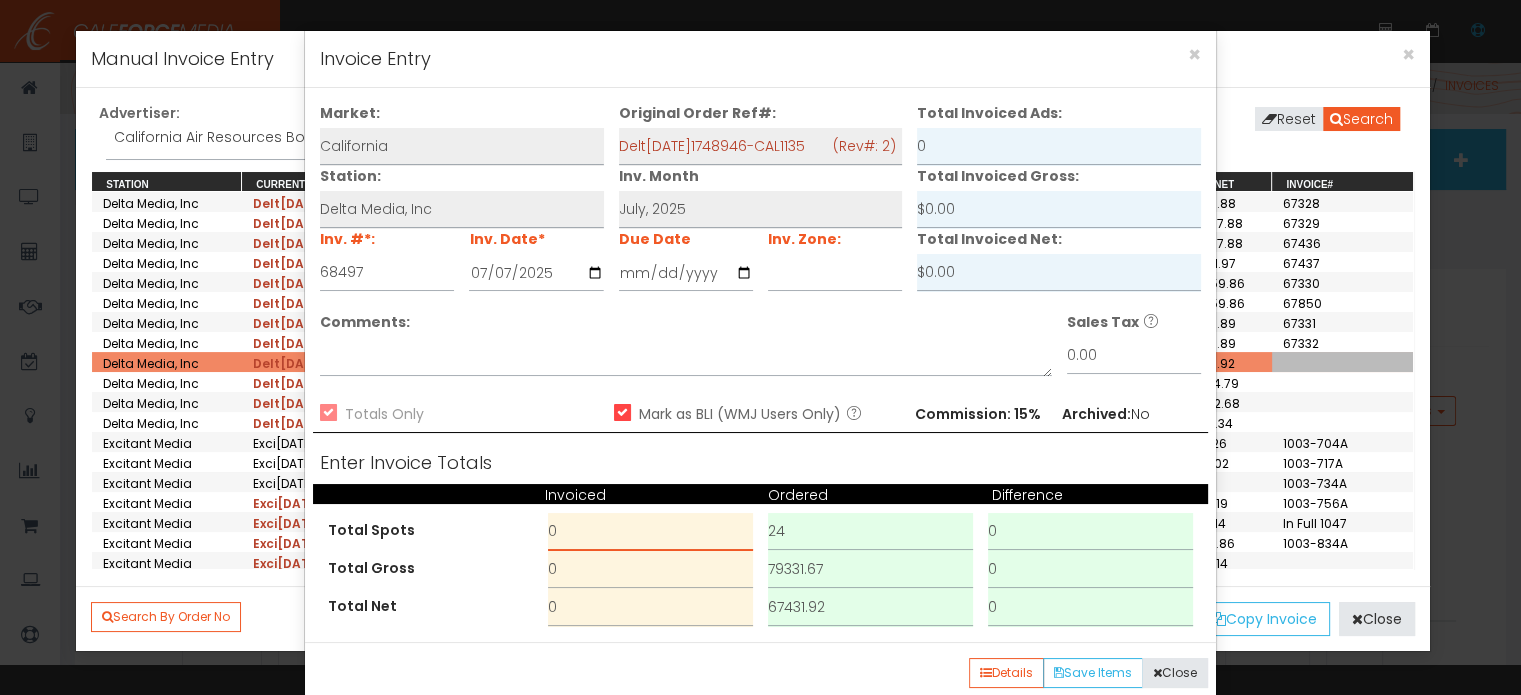 drag, startPoint x: 561, startPoint y: 530, endPoint x: 514, endPoint y: 524, distance: 47.38143 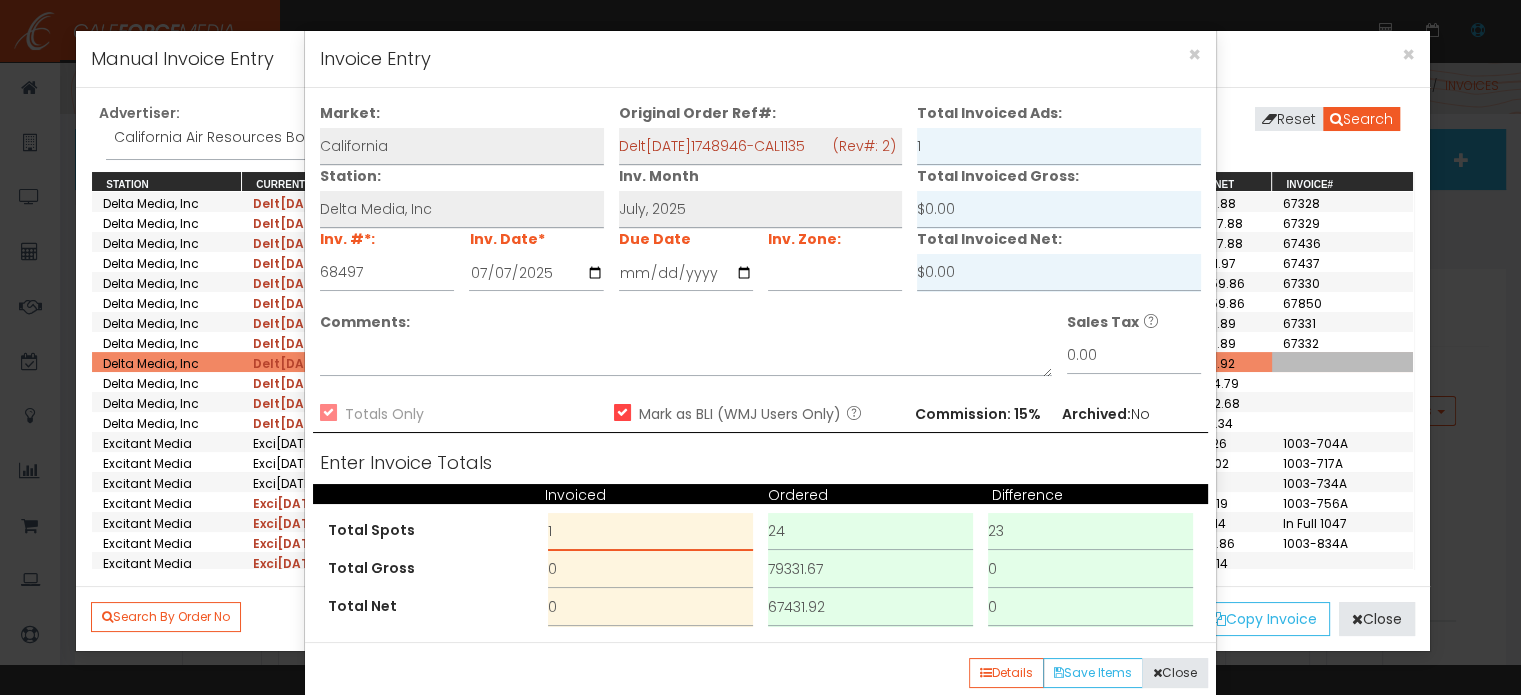type on "1" 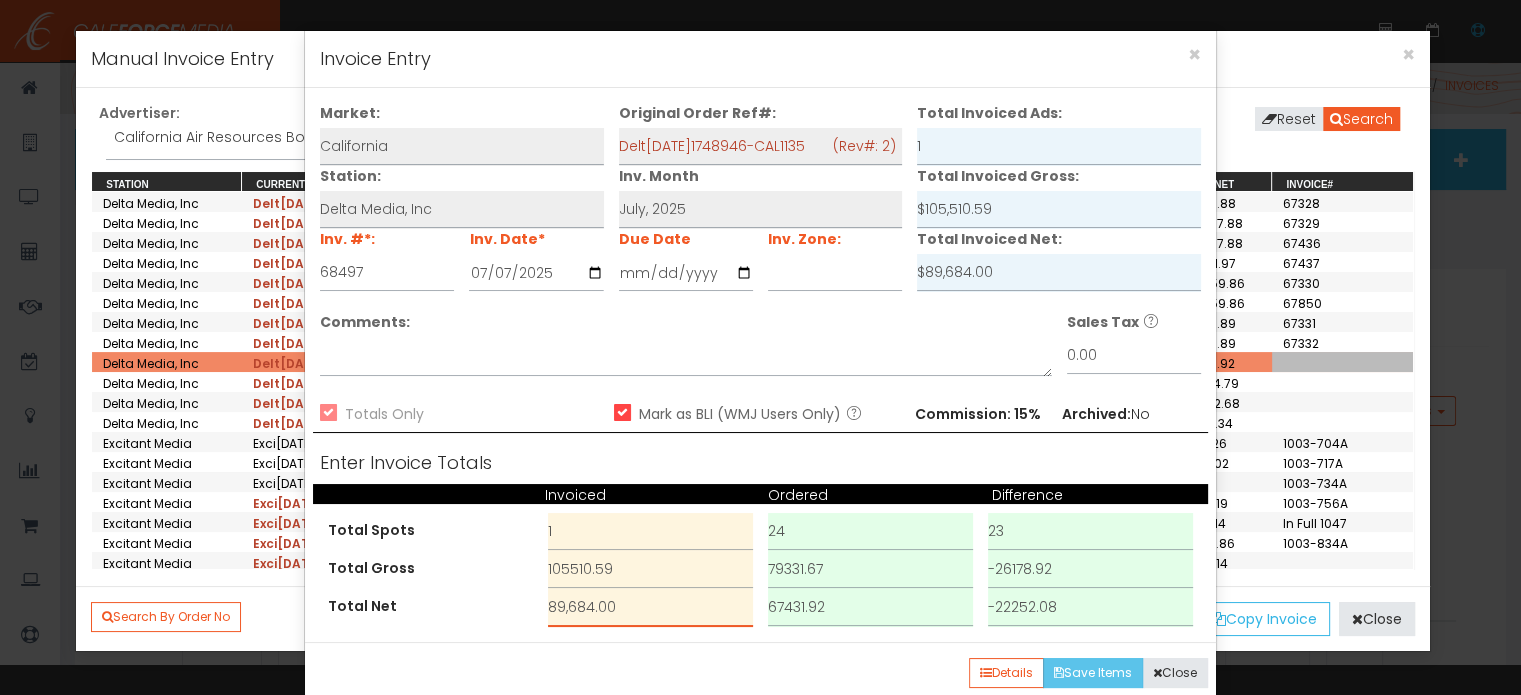 type on "89,684.00" 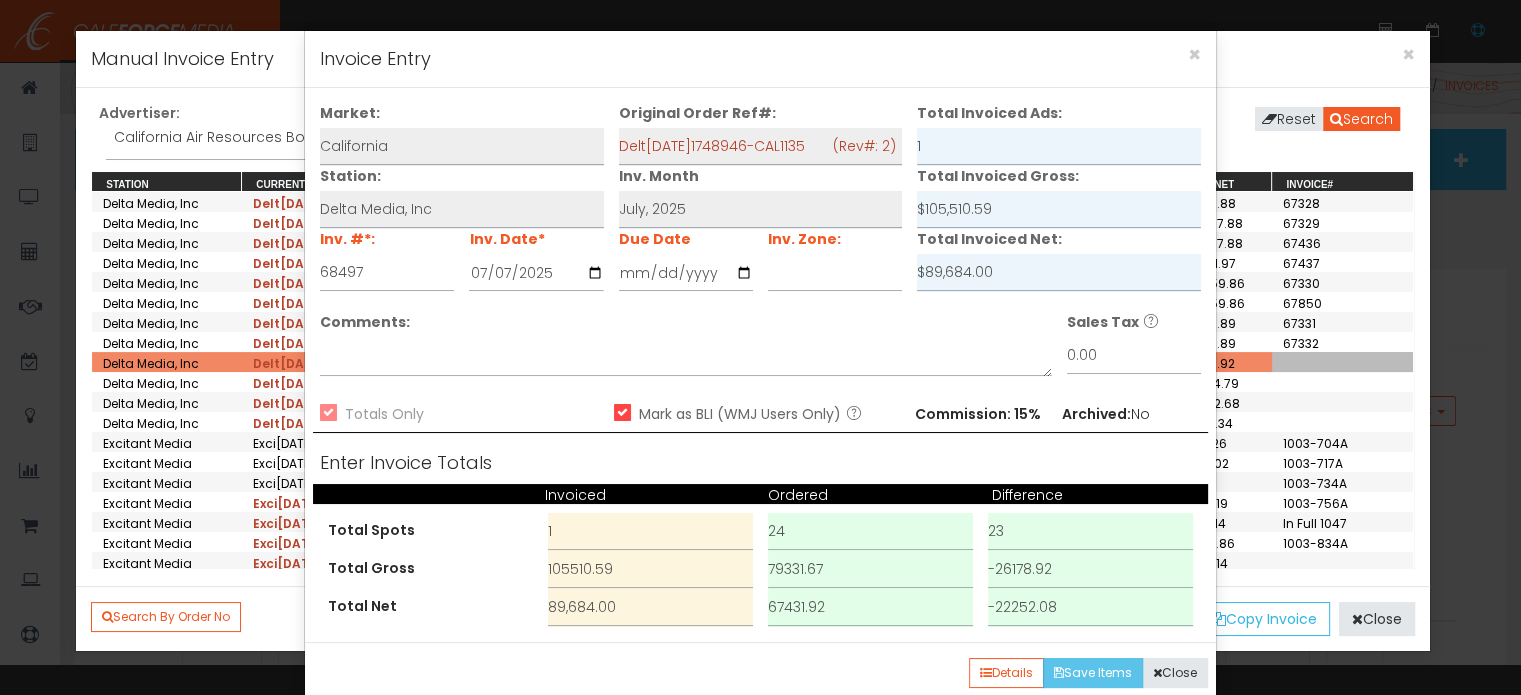 click on "Save Items" at bounding box center (1093, 673) 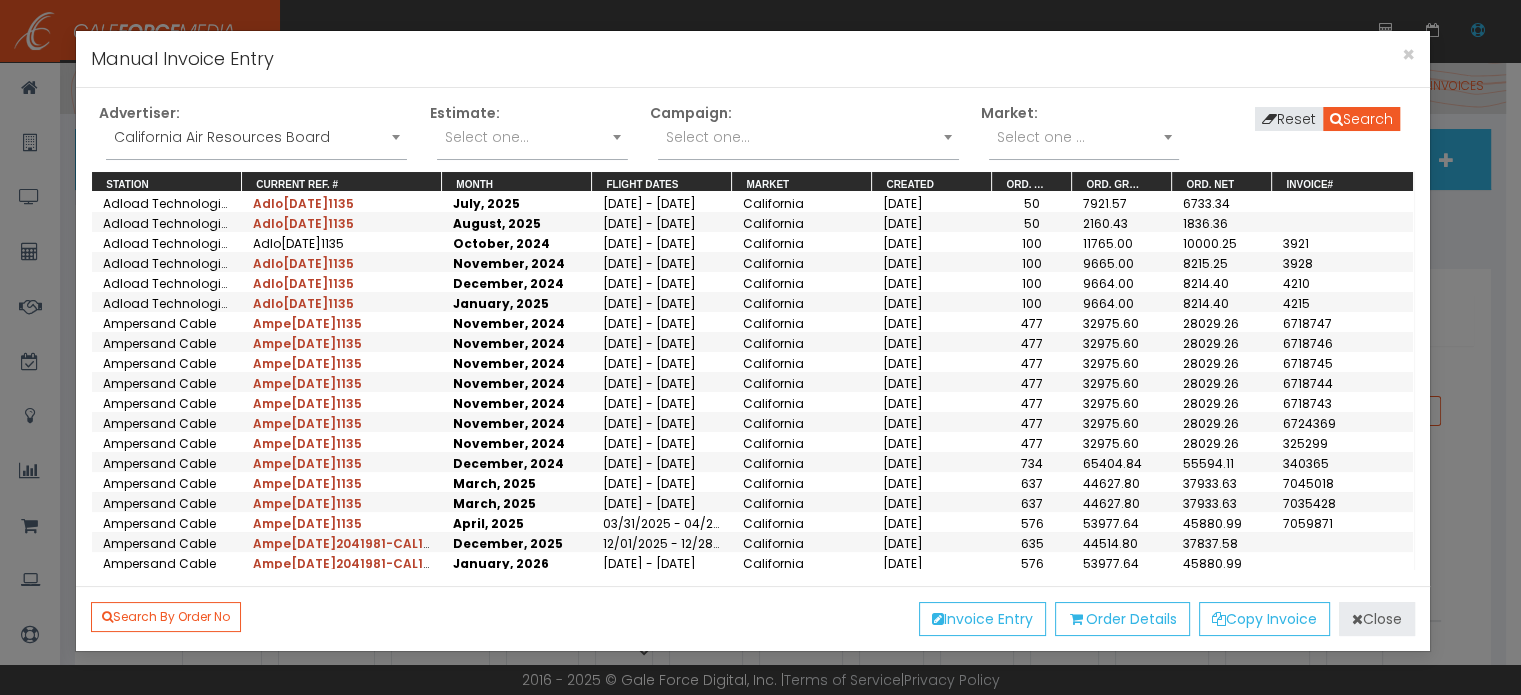 click on "Close" at bounding box center (1377, 619) 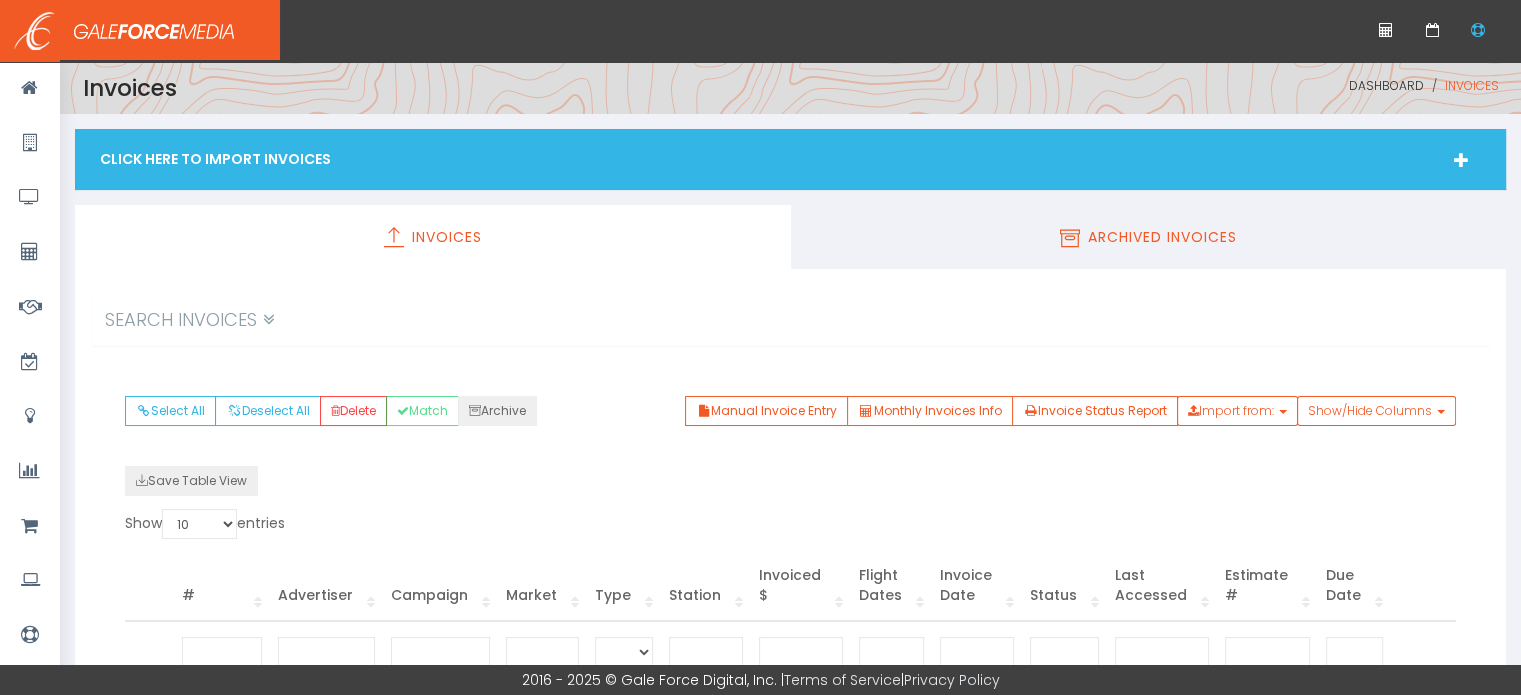 click on "Archived Invoices" at bounding box center [1149, 237] 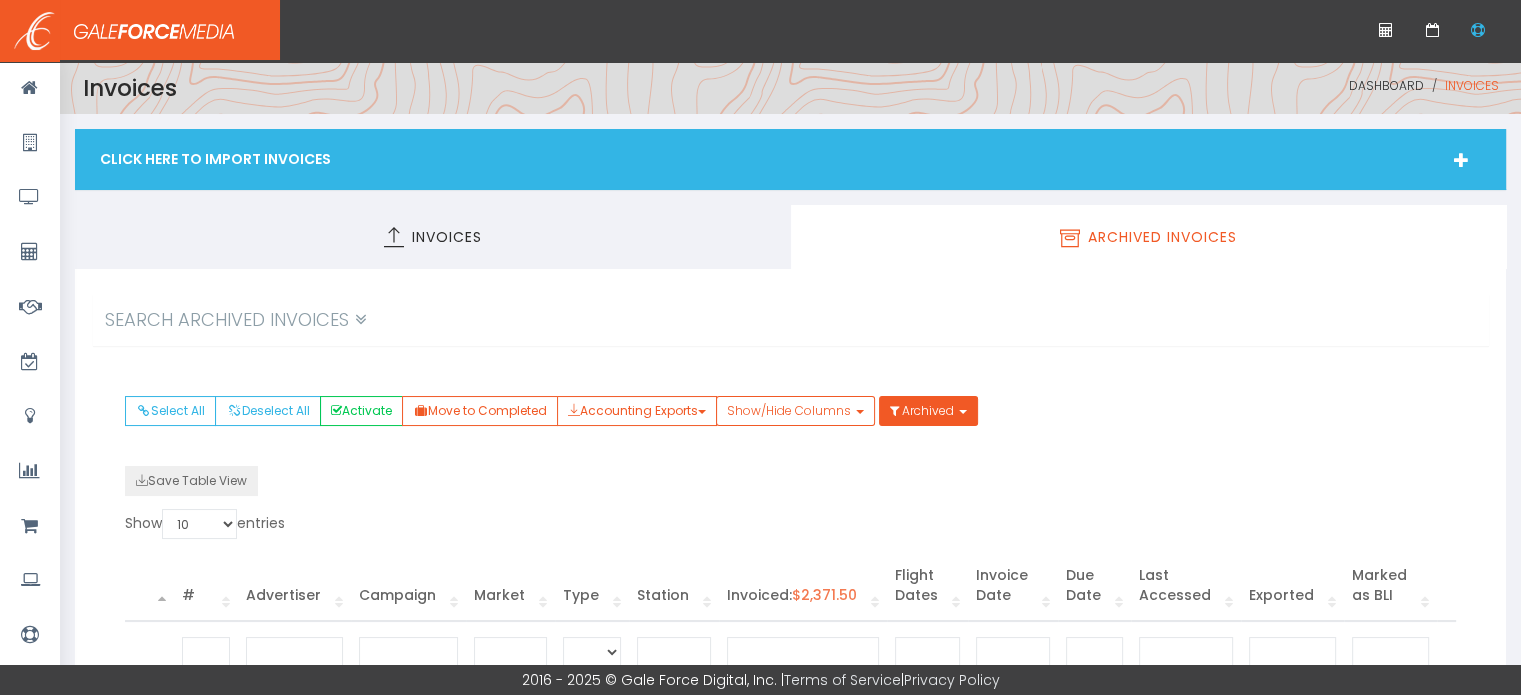 click on "Select All
Deselect All
Activate
Move to Completed
Accounting Exports
Workamajig API
Show/Hide Columns" at bounding box center [790, 431] 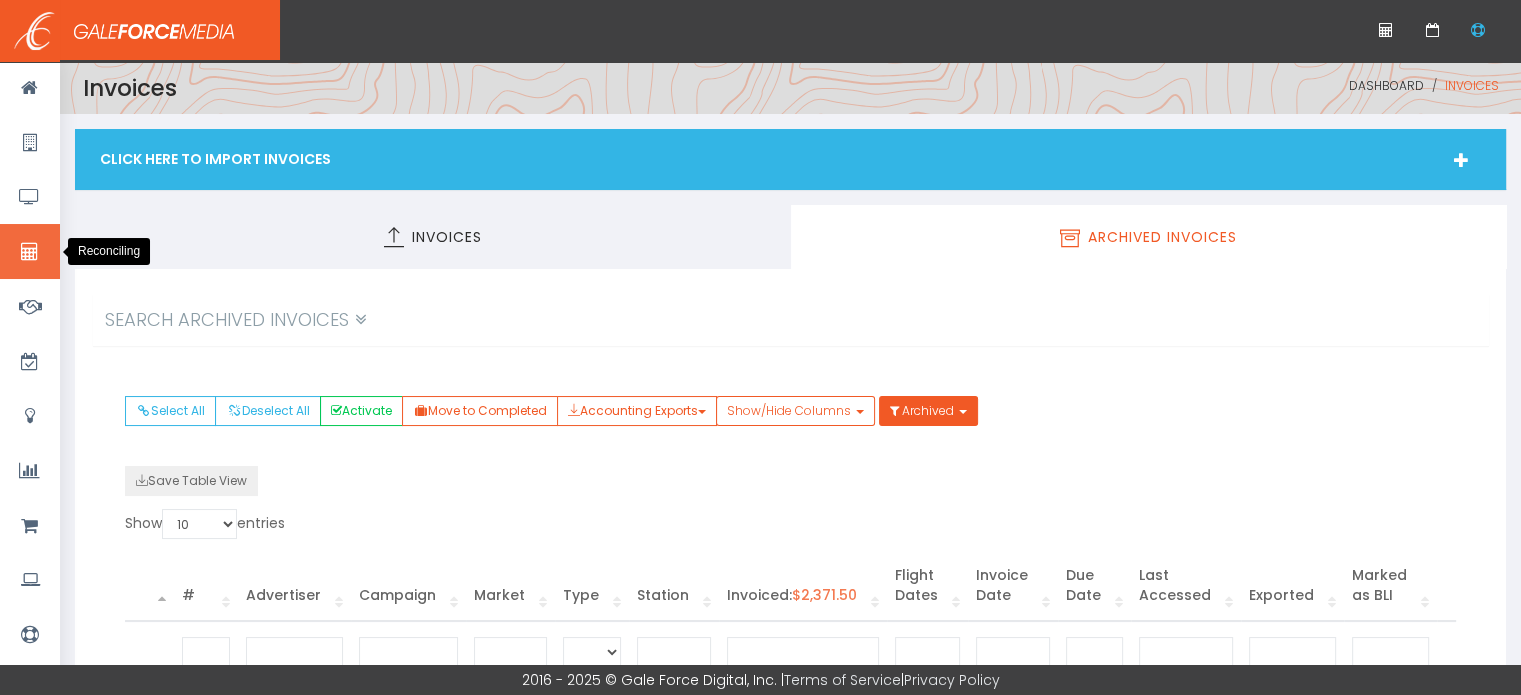 click at bounding box center [29, 252] 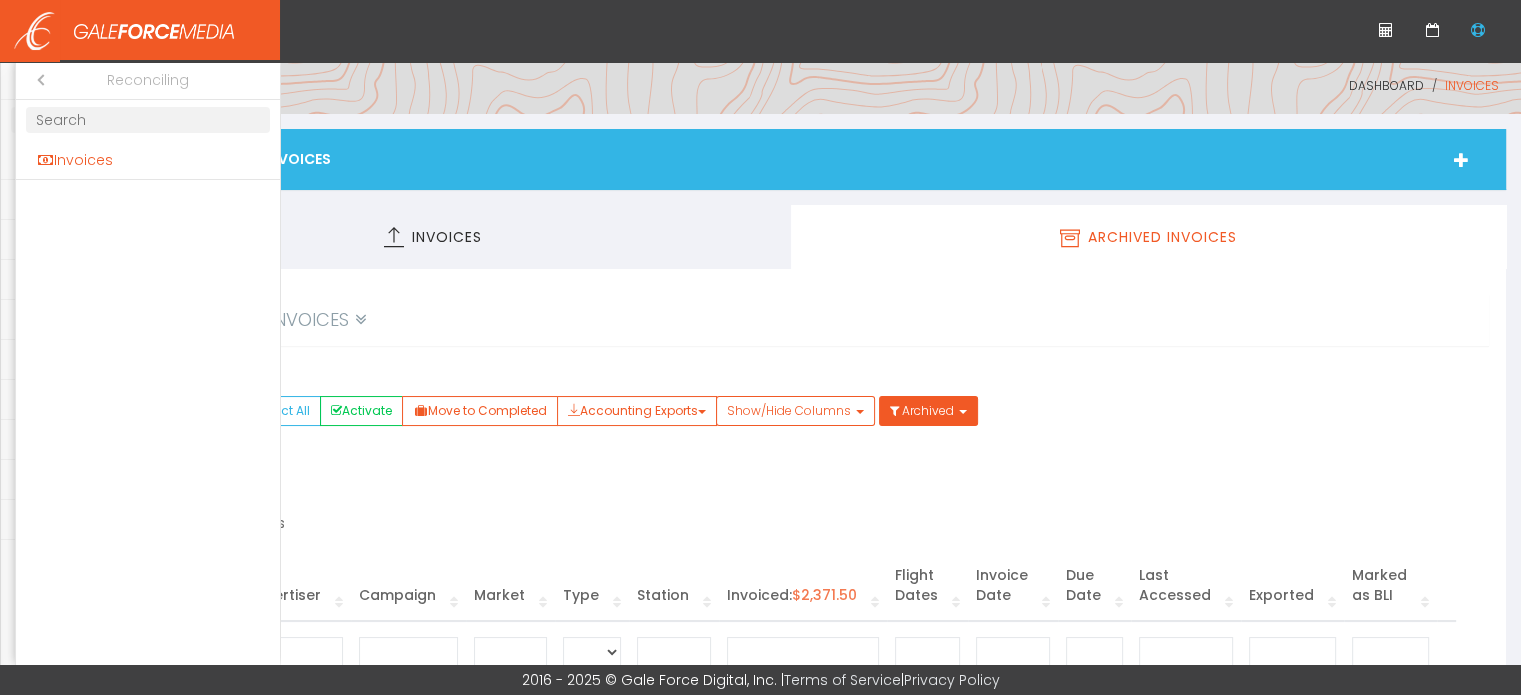 click on "Invoices" at bounding box center (148, 160) 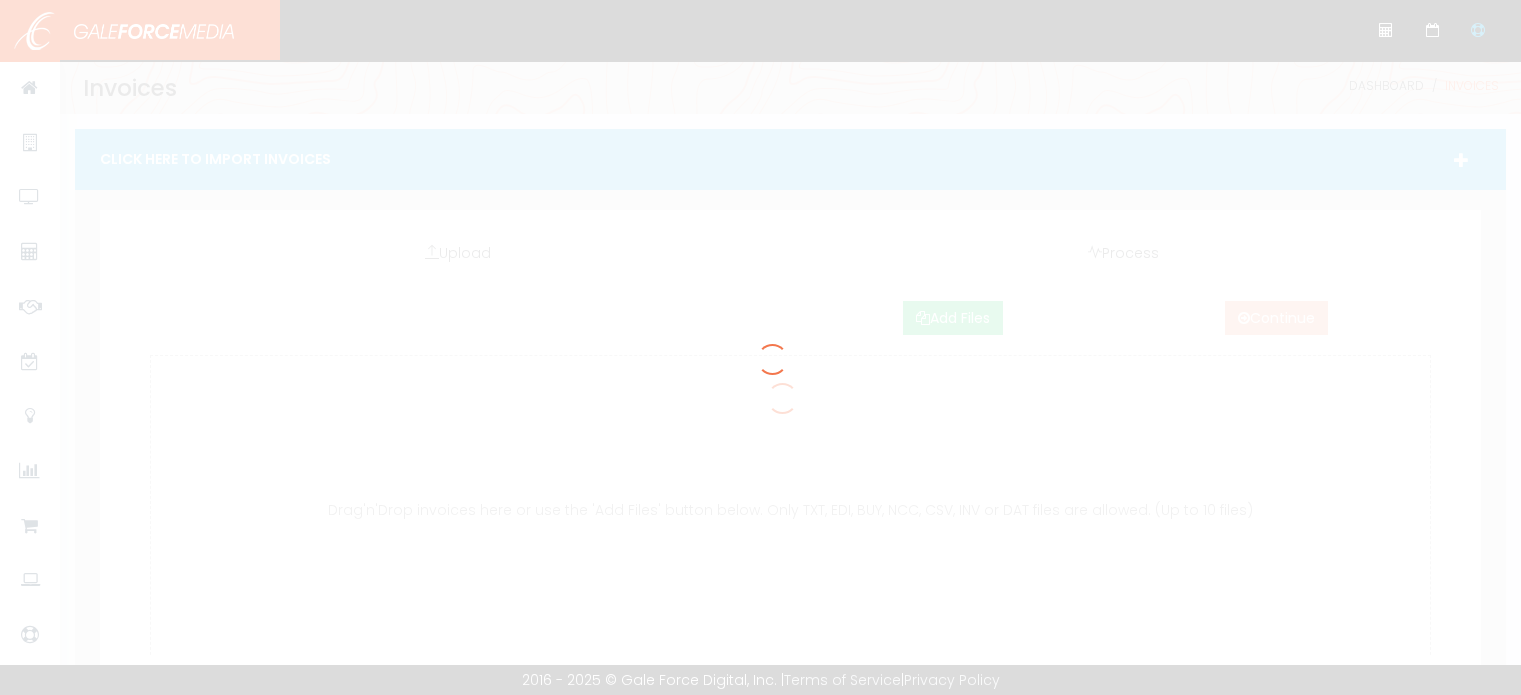 scroll, scrollTop: 0, scrollLeft: 0, axis: both 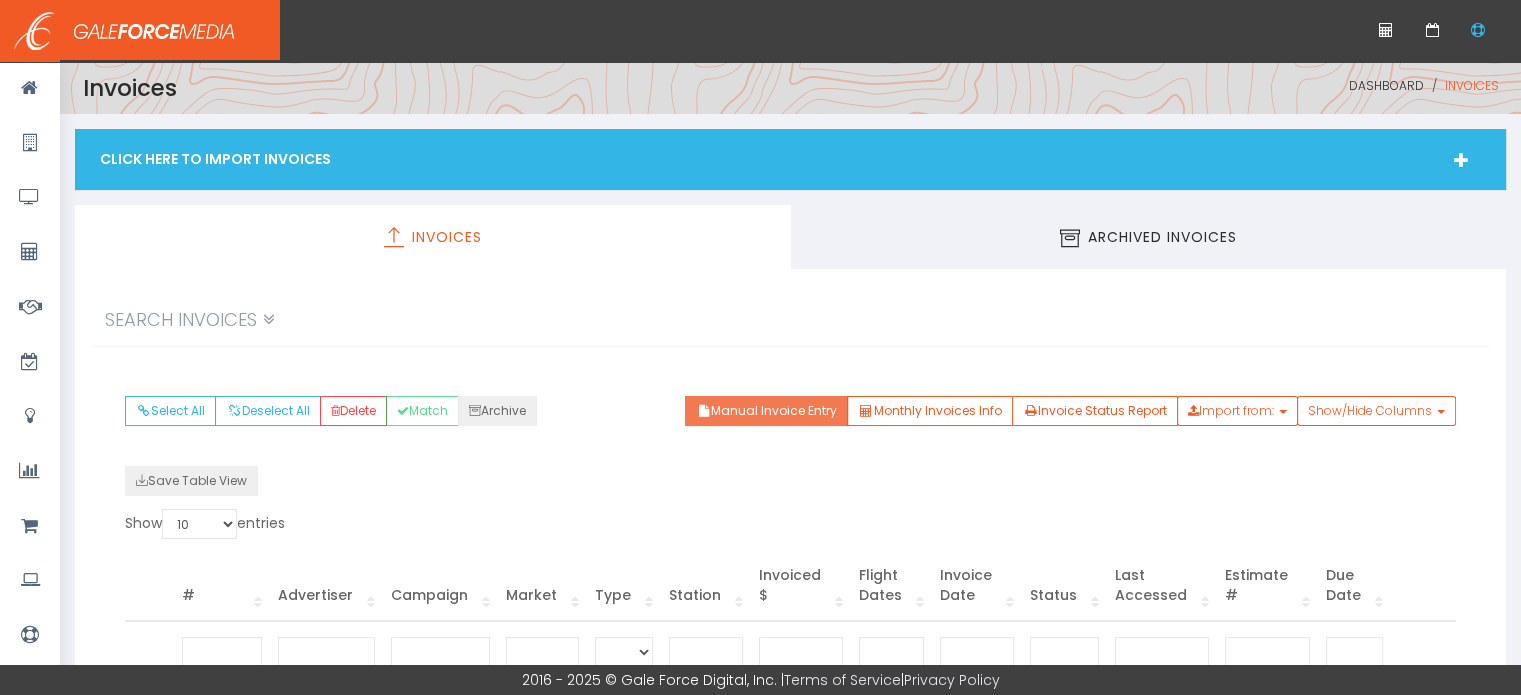 click on "Manual Invoice Entry" at bounding box center [766, 411] 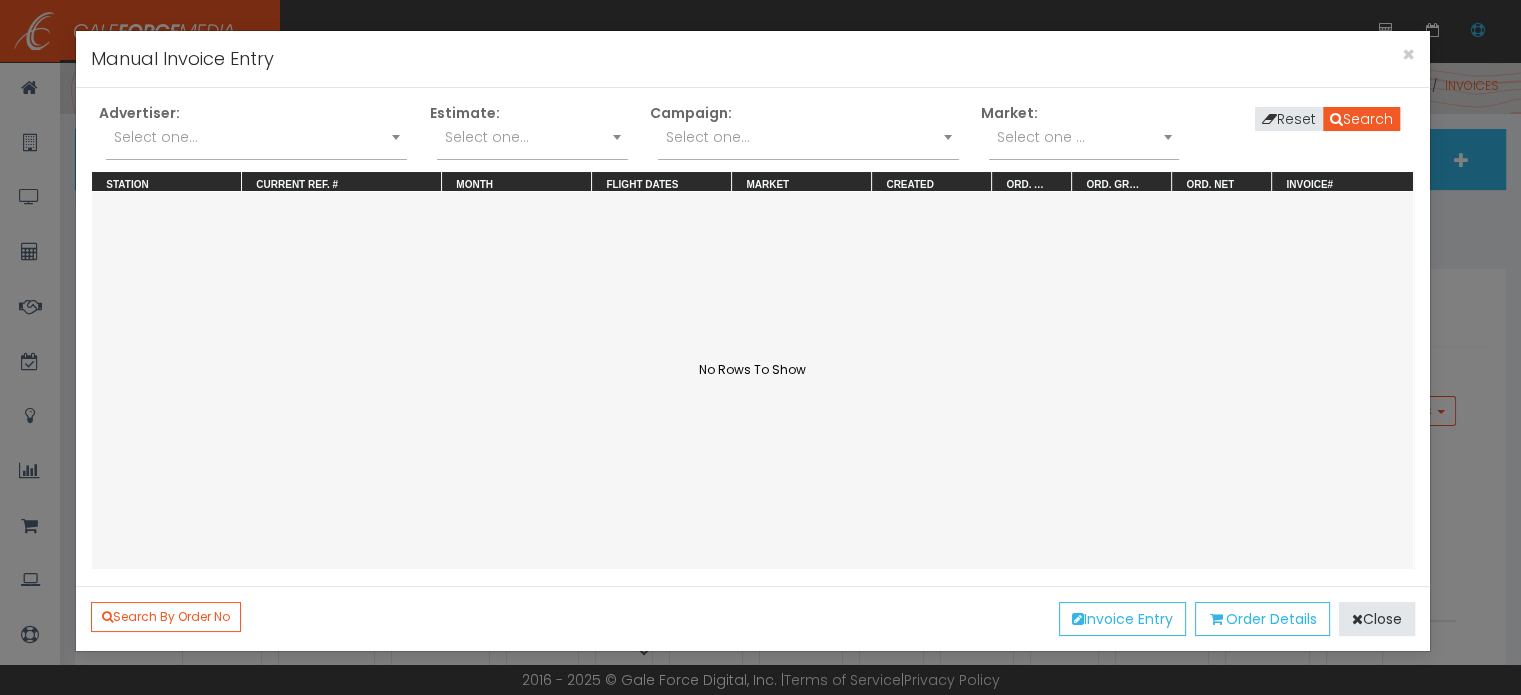 click on "Advertiser:
Select one ...
[ADVERTISER]
[ADVERTISER]
[ADVERTISER]
[ADVERTISER]
[ADVERTISER]
[ADVERTISER]
[ADVERTISER]" at bounding box center (256, 137) 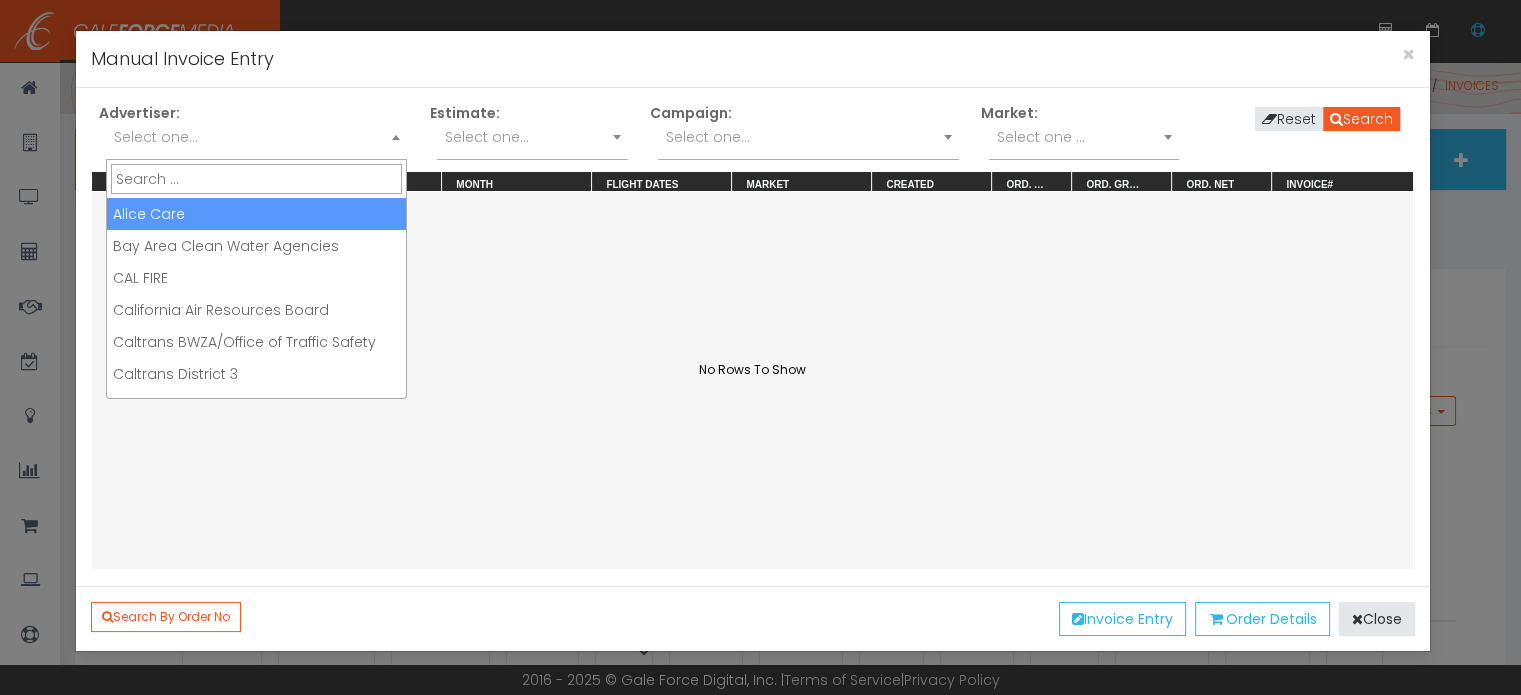 click at bounding box center (396, 137) 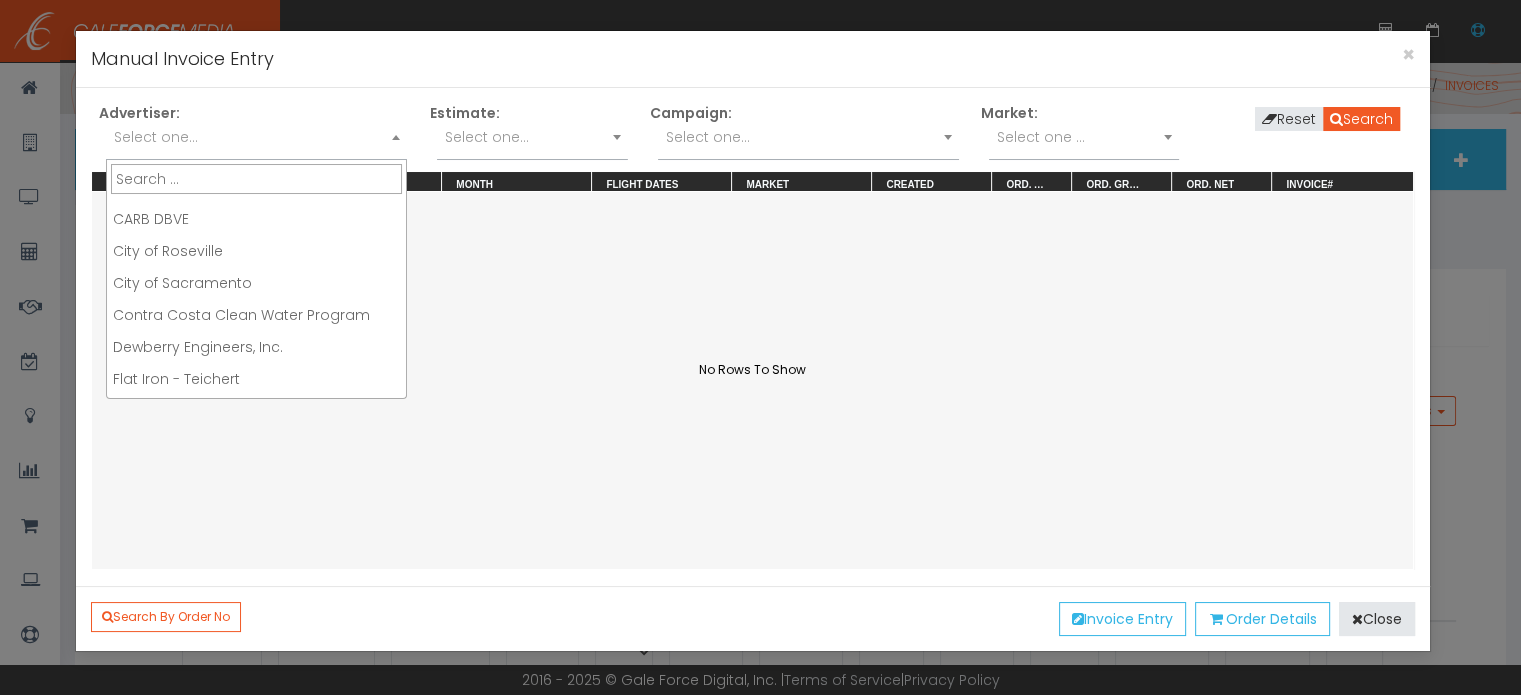 scroll, scrollTop: 536, scrollLeft: 0, axis: vertical 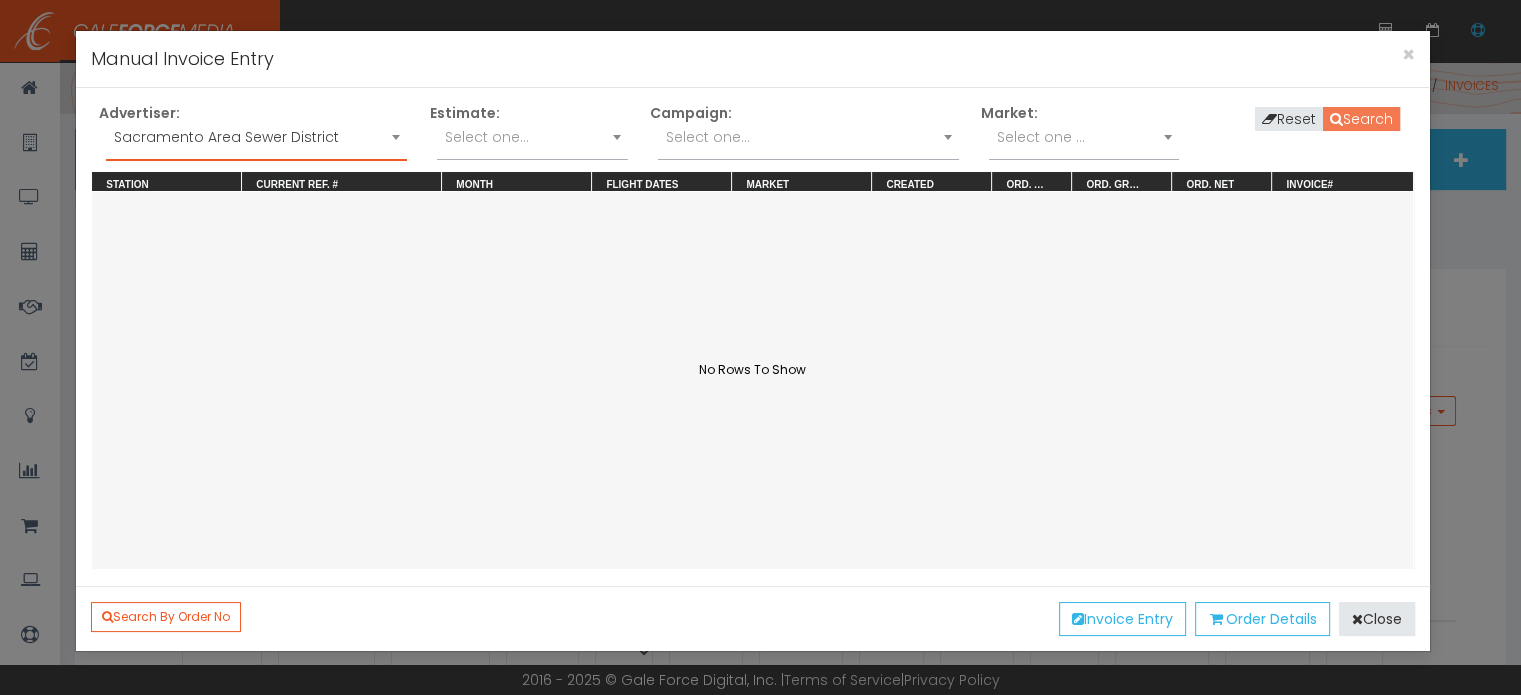click on "Search" at bounding box center [1361, 119] 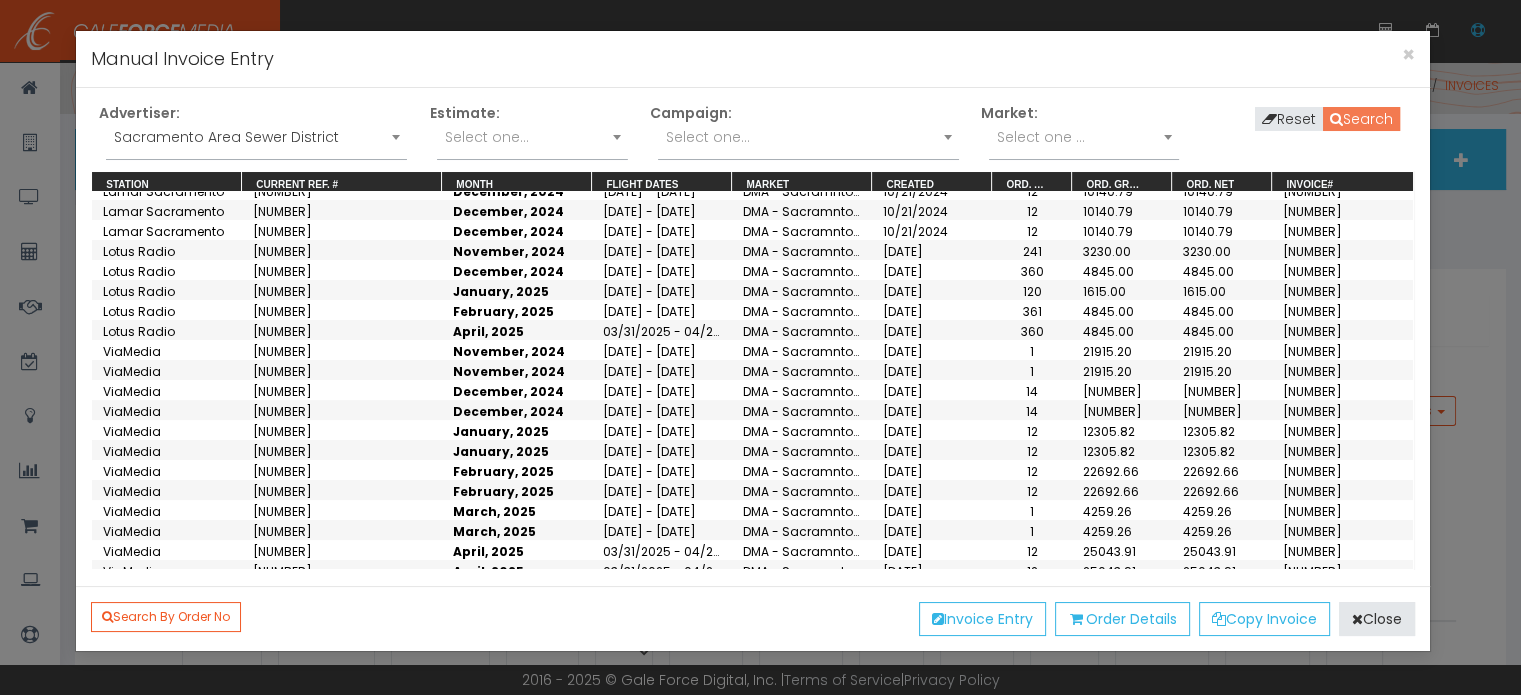 scroll, scrollTop: 577, scrollLeft: 0, axis: vertical 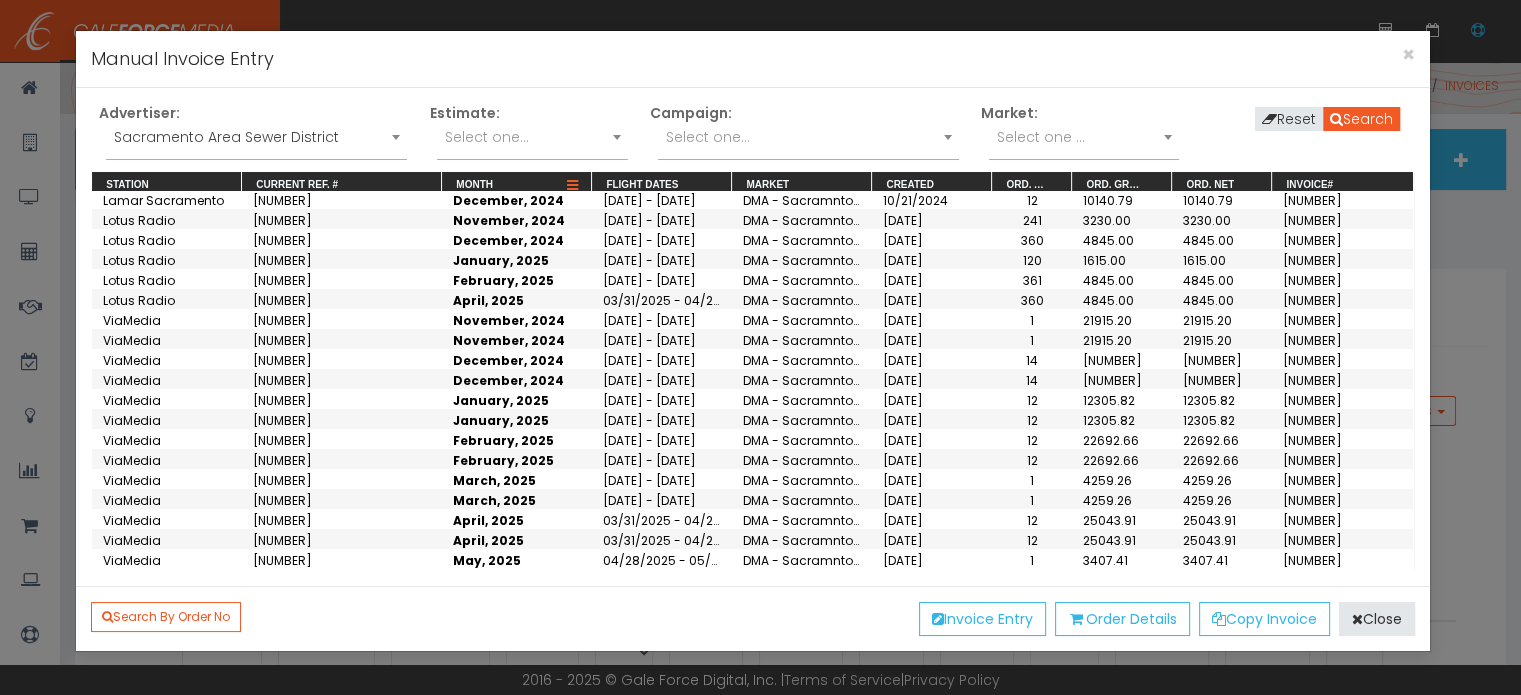 click at bounding box center [572, 186] 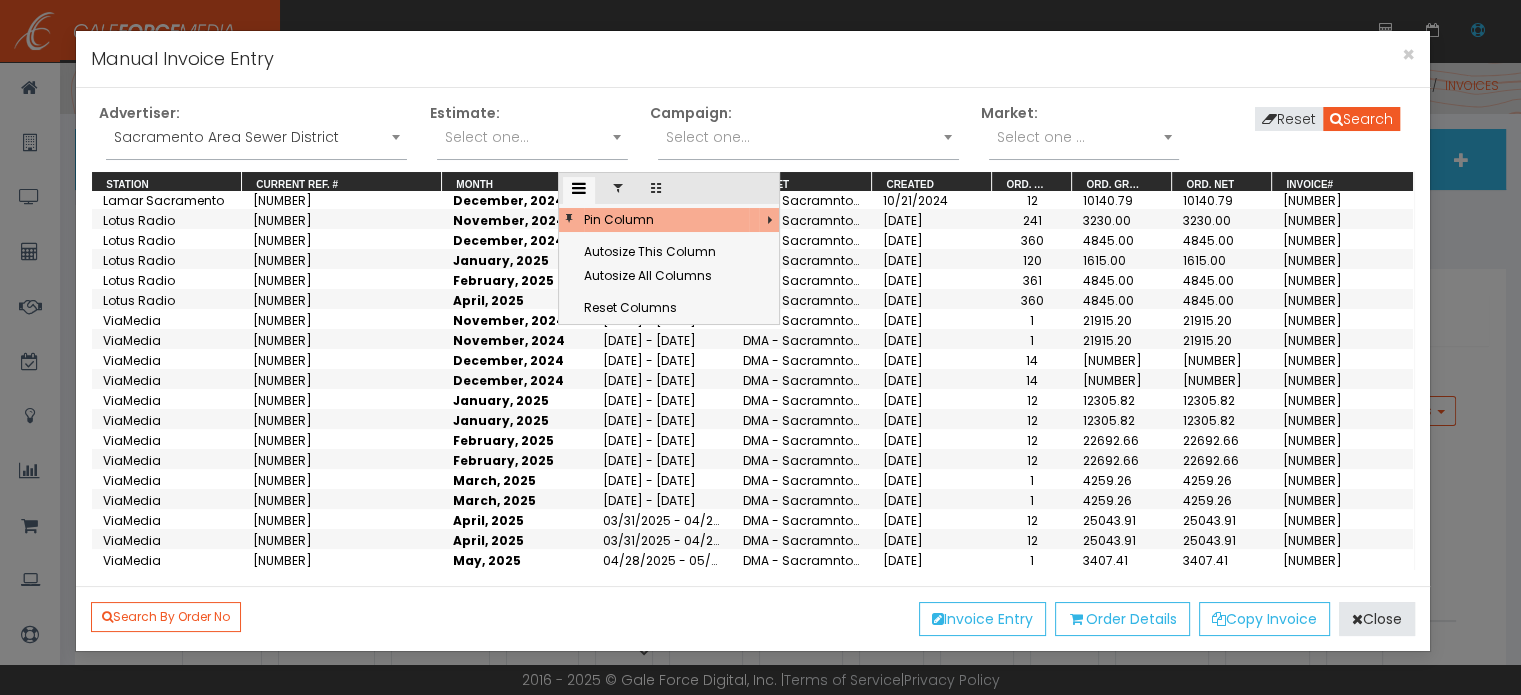 click at bounding box center [618, 188] 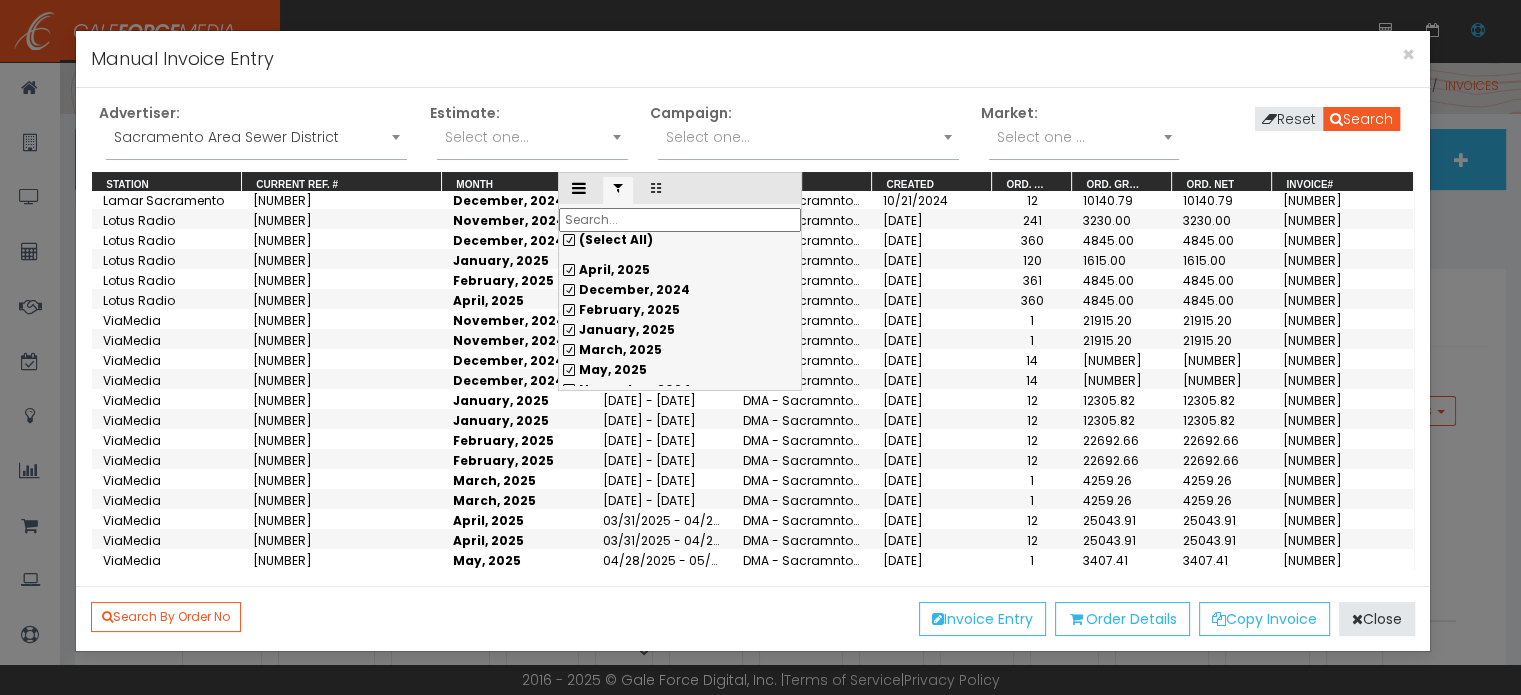 click on "(Select All)" at bounding box center (680, 240) 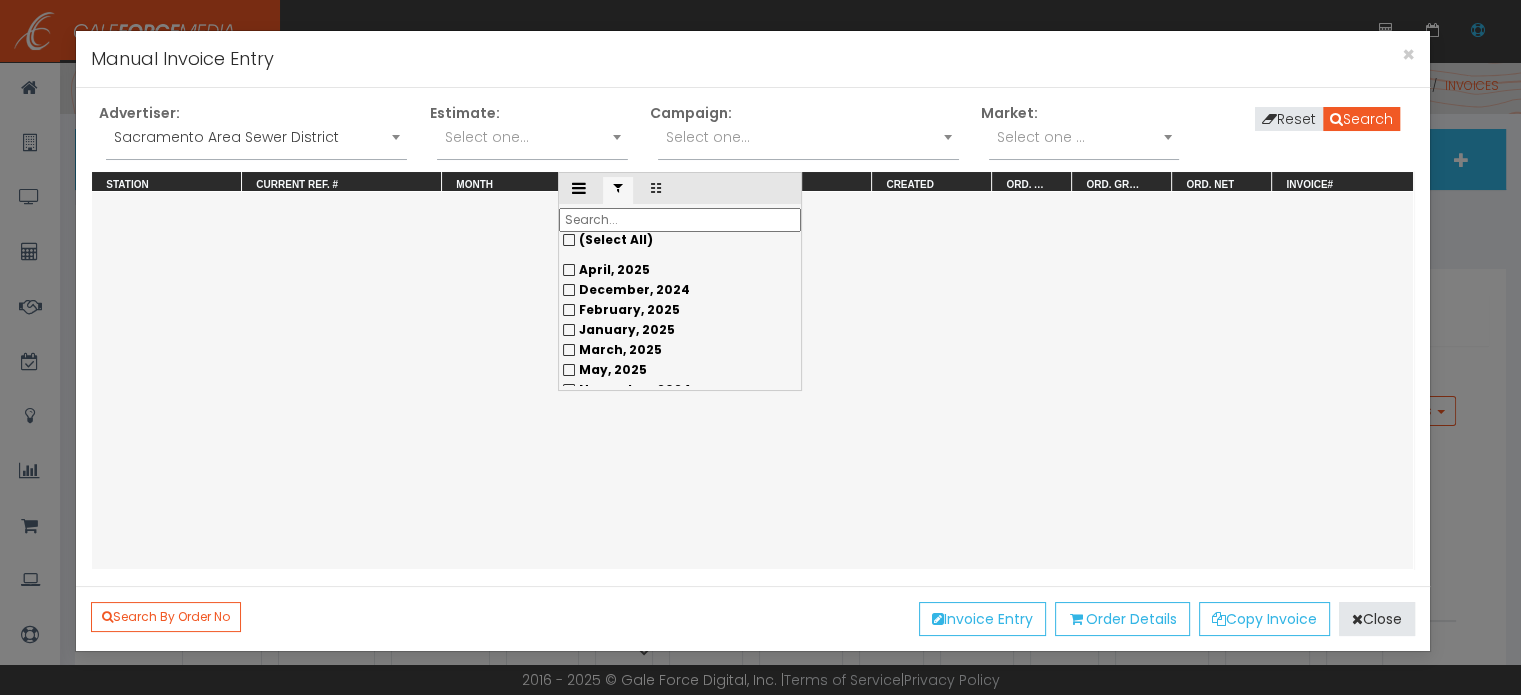 scroll, scrollTop: 0, scrollLeft: 0, axis: both 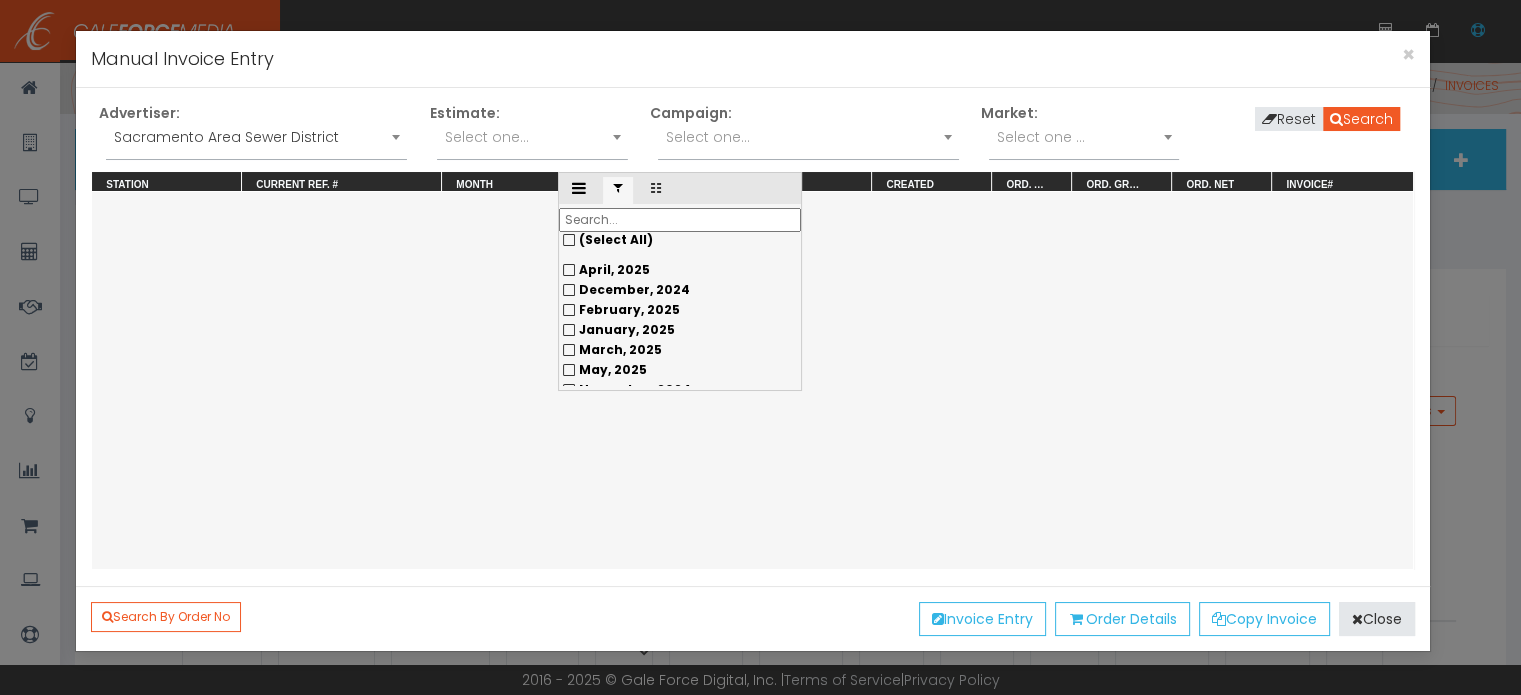click on "Manual Invoice Entry" at bounding box center [752, 59] 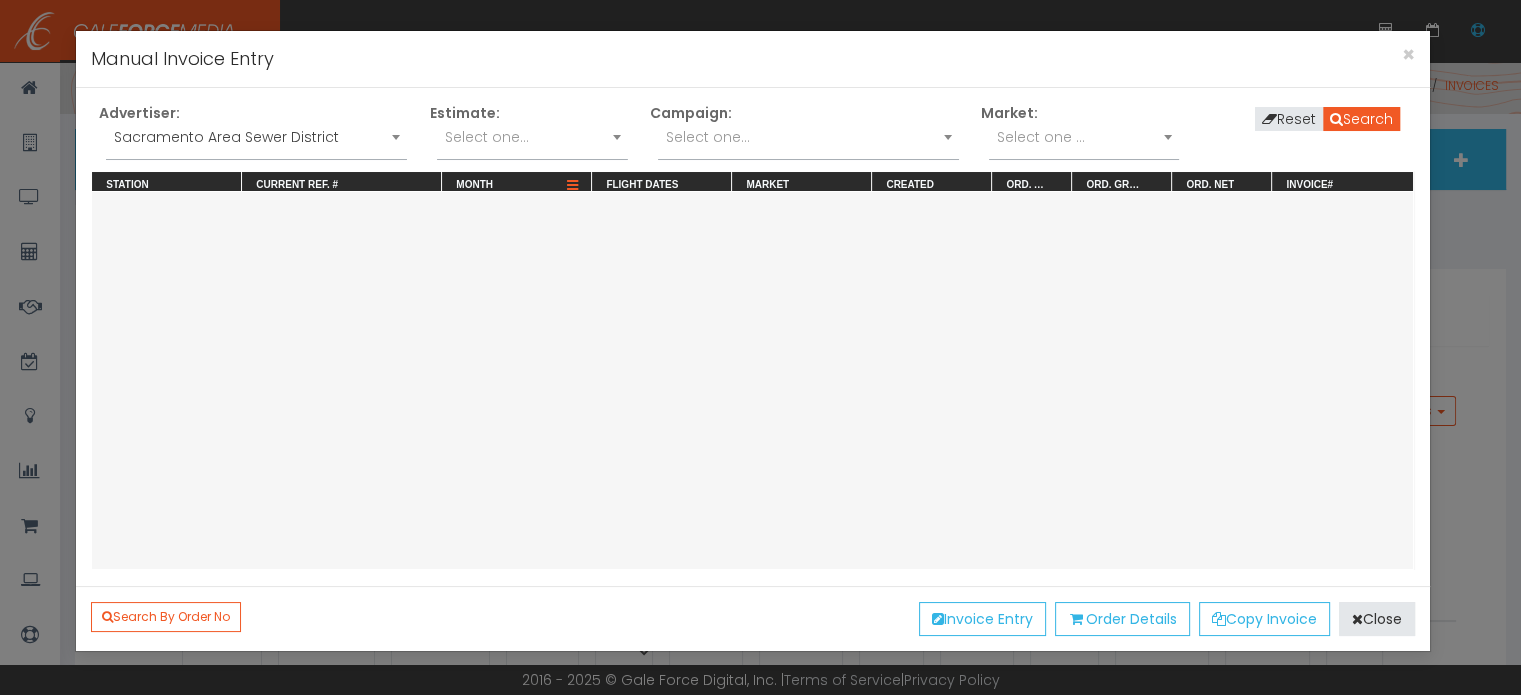 click at bounding box center (572, 186) 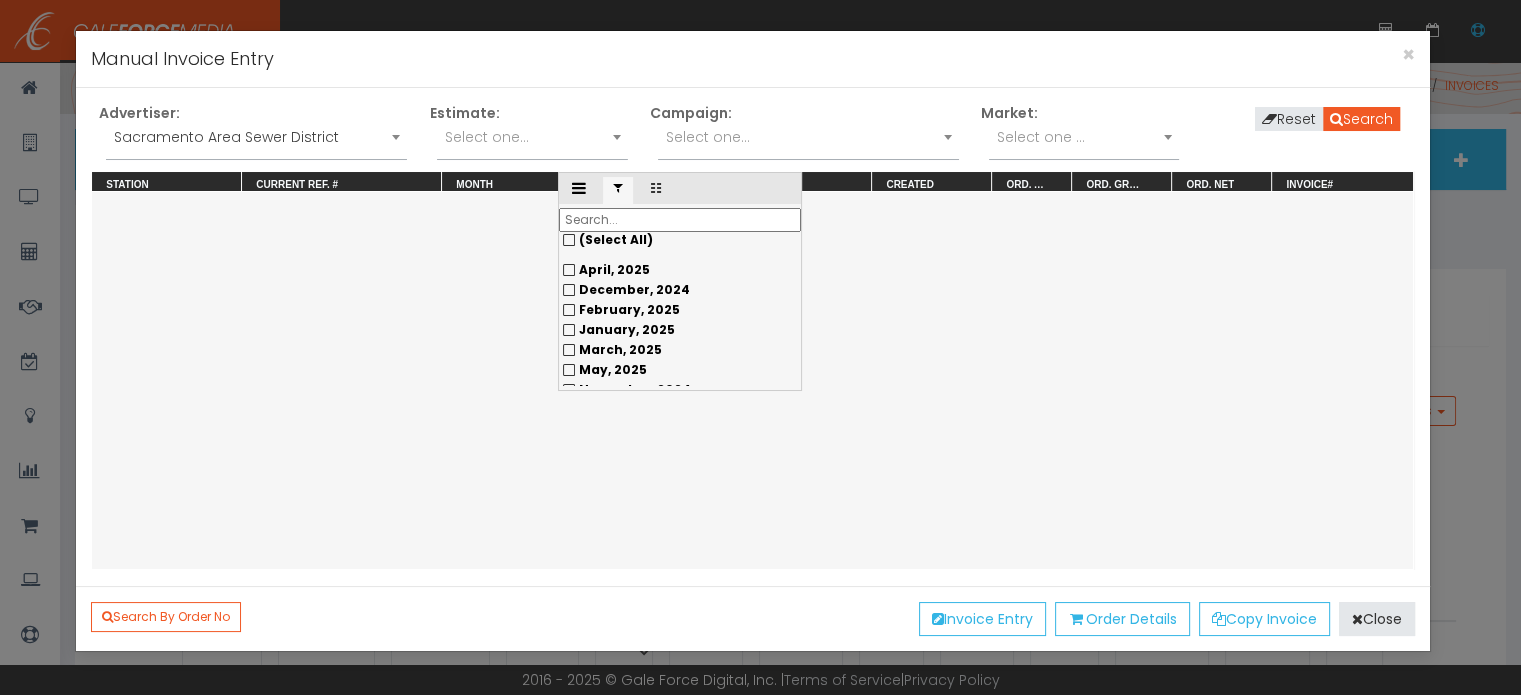 click on "(Select All)" at bounding box center [680, 240] 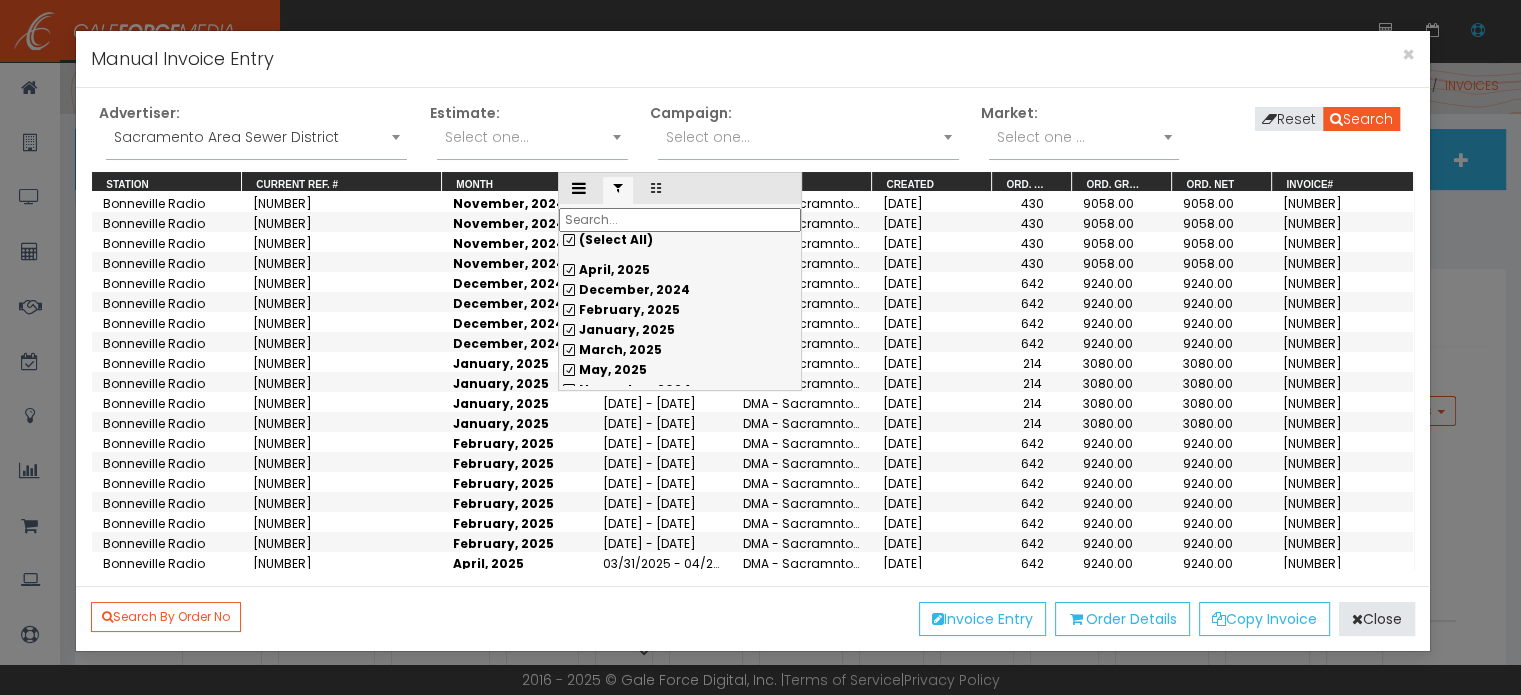 click on "Manual Invoice Entry" at bounding box center (752, 59) 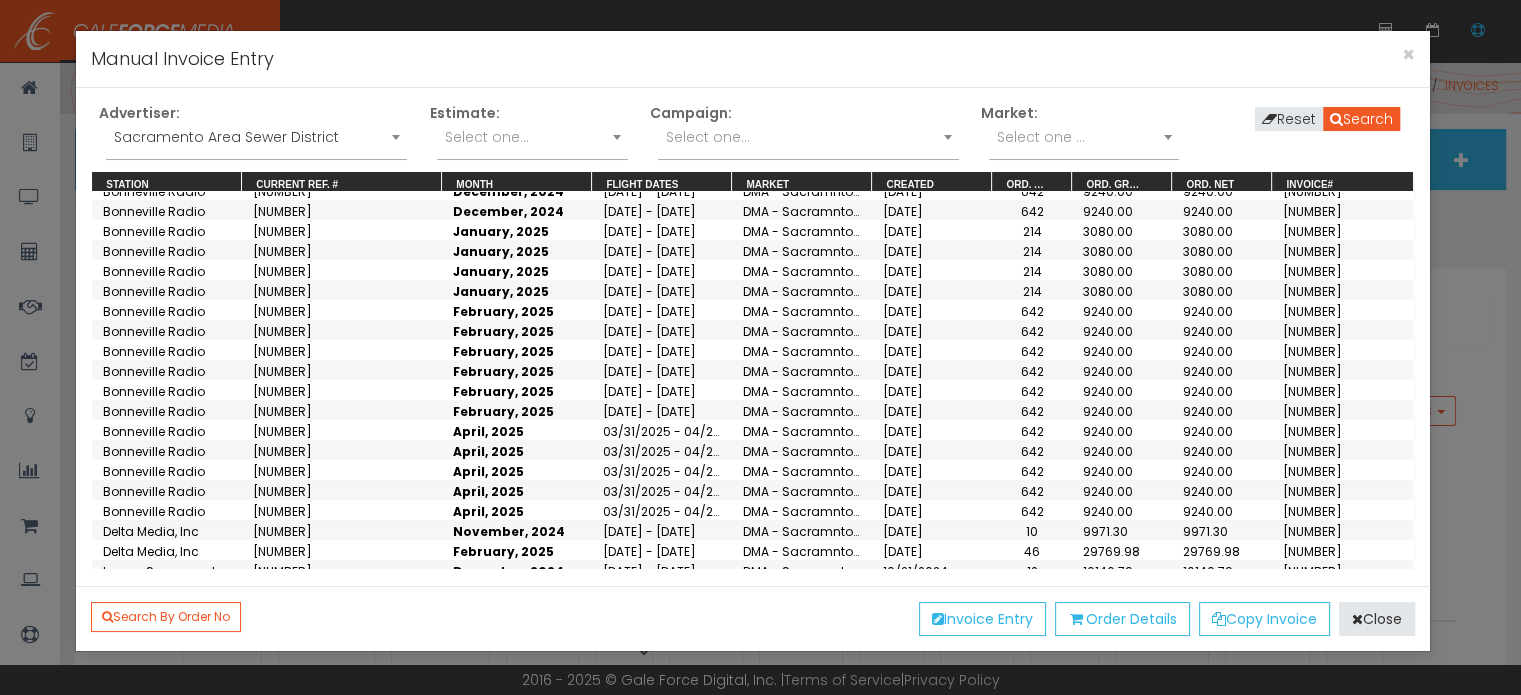scroll, scrollTop: 0, scrollLeft: 0, axis: both 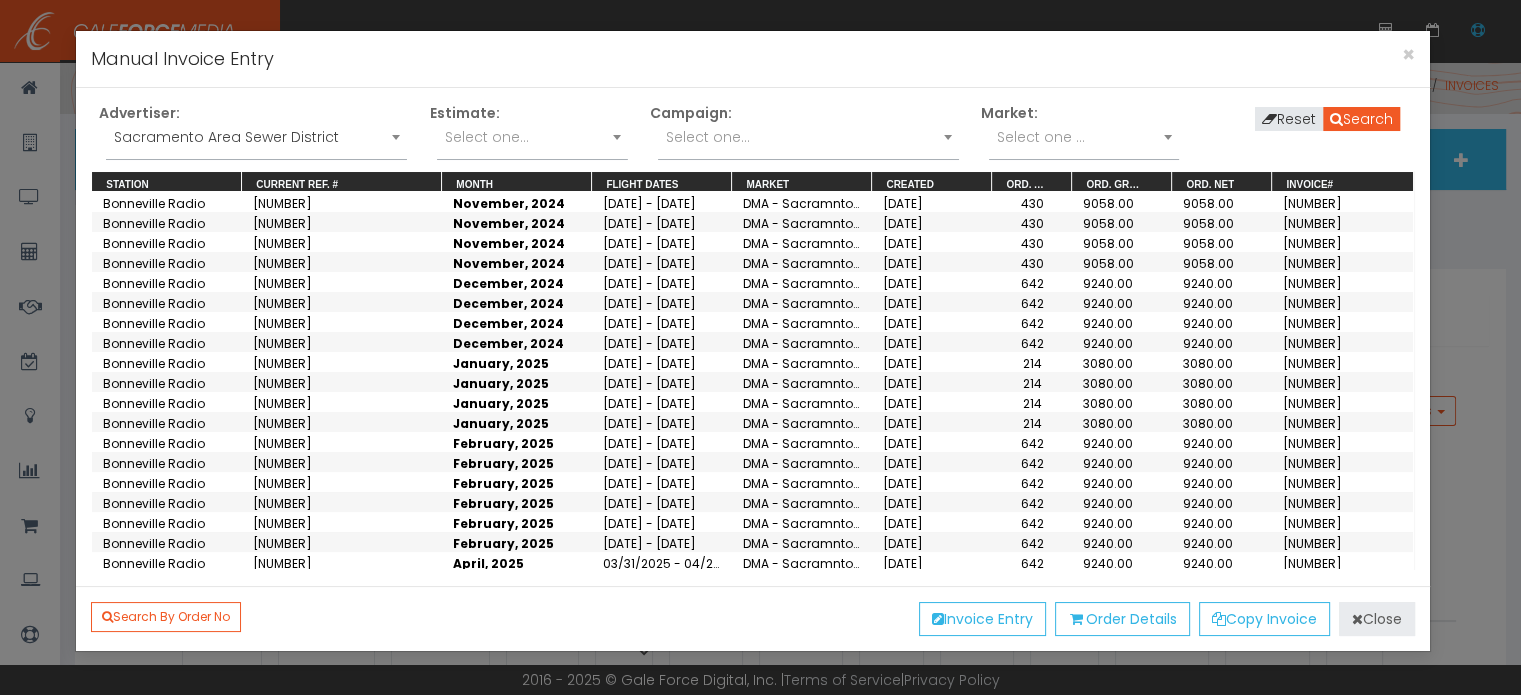 click on "Close" at bounding box center [1377, 619] 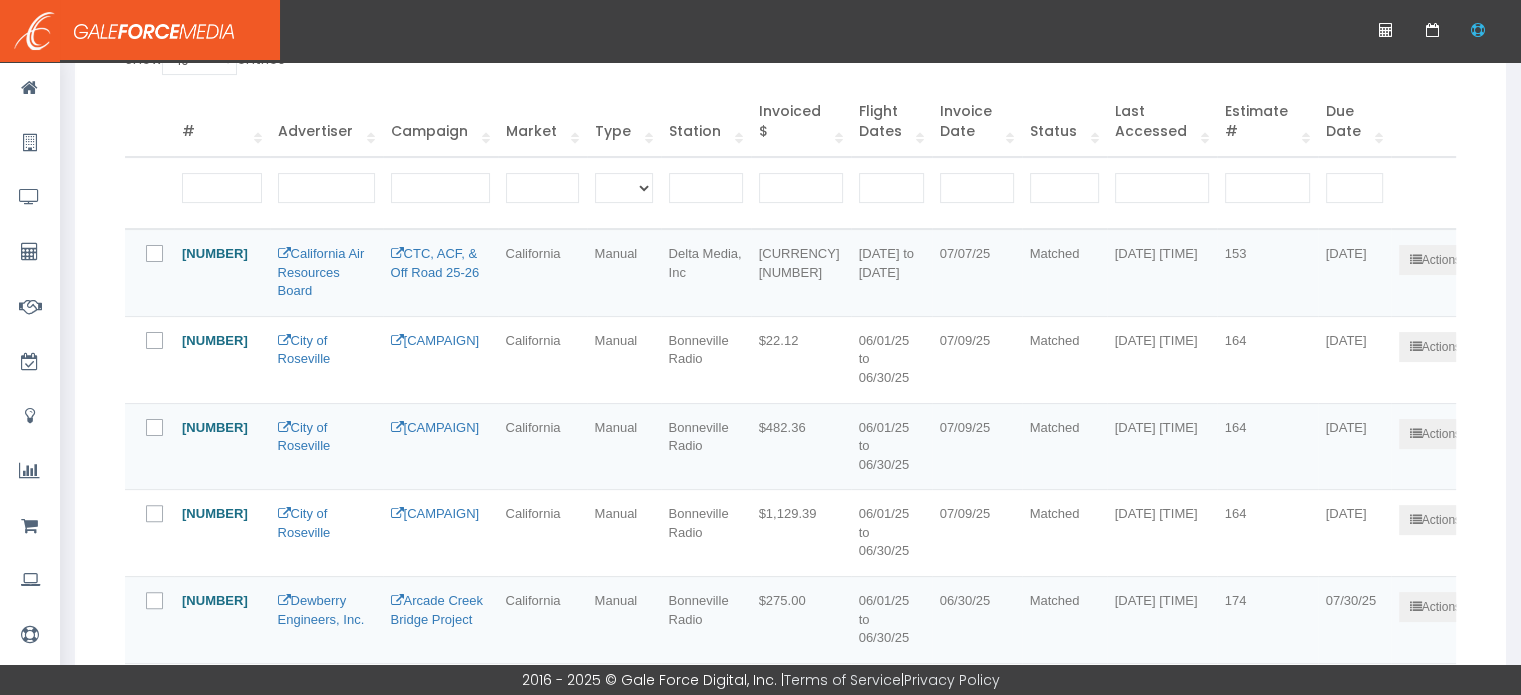 scroll, scrollTop: 500, scrollLeft: 0, axis: vertical 